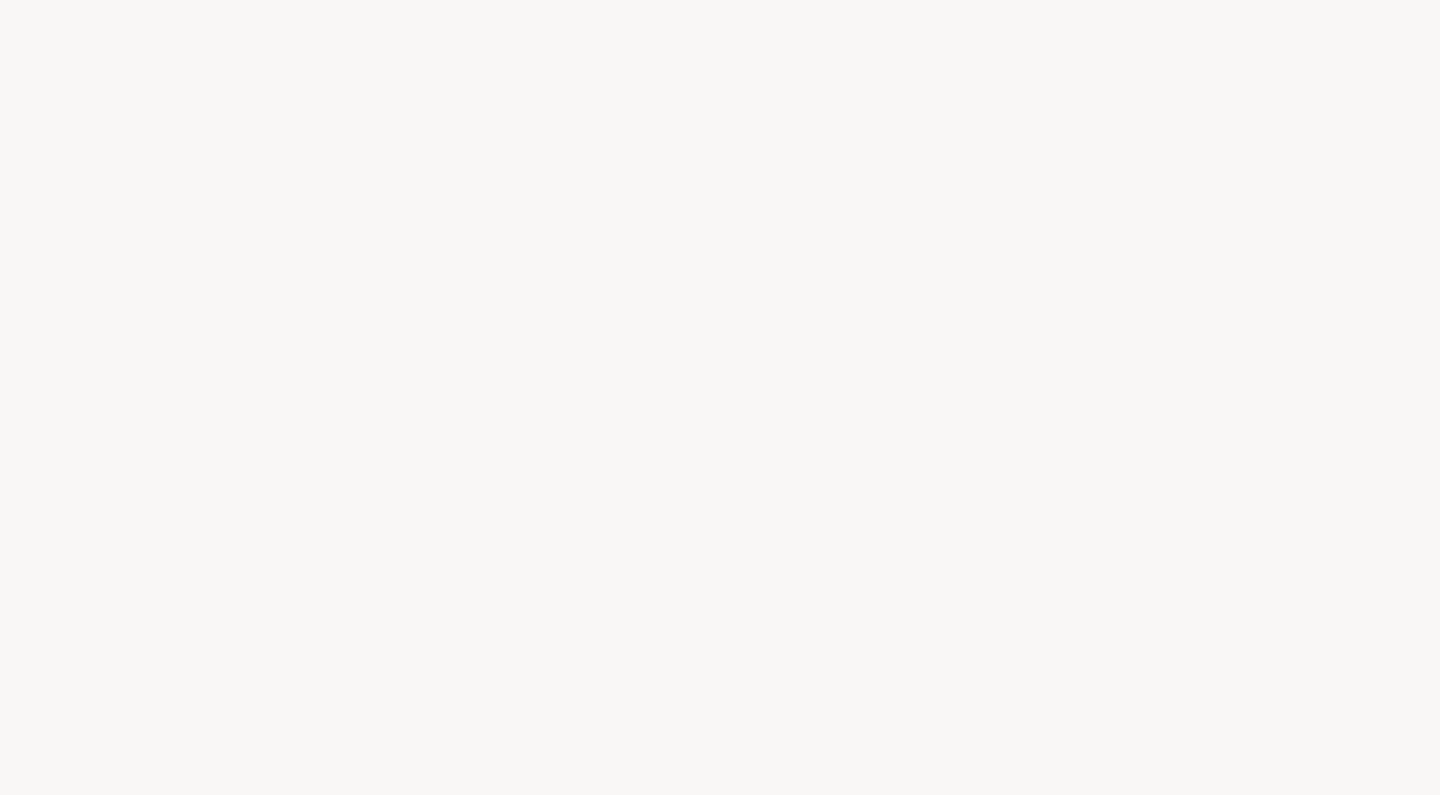 scroll, scrollTop: 0, scrollLeft: 0, axis: both 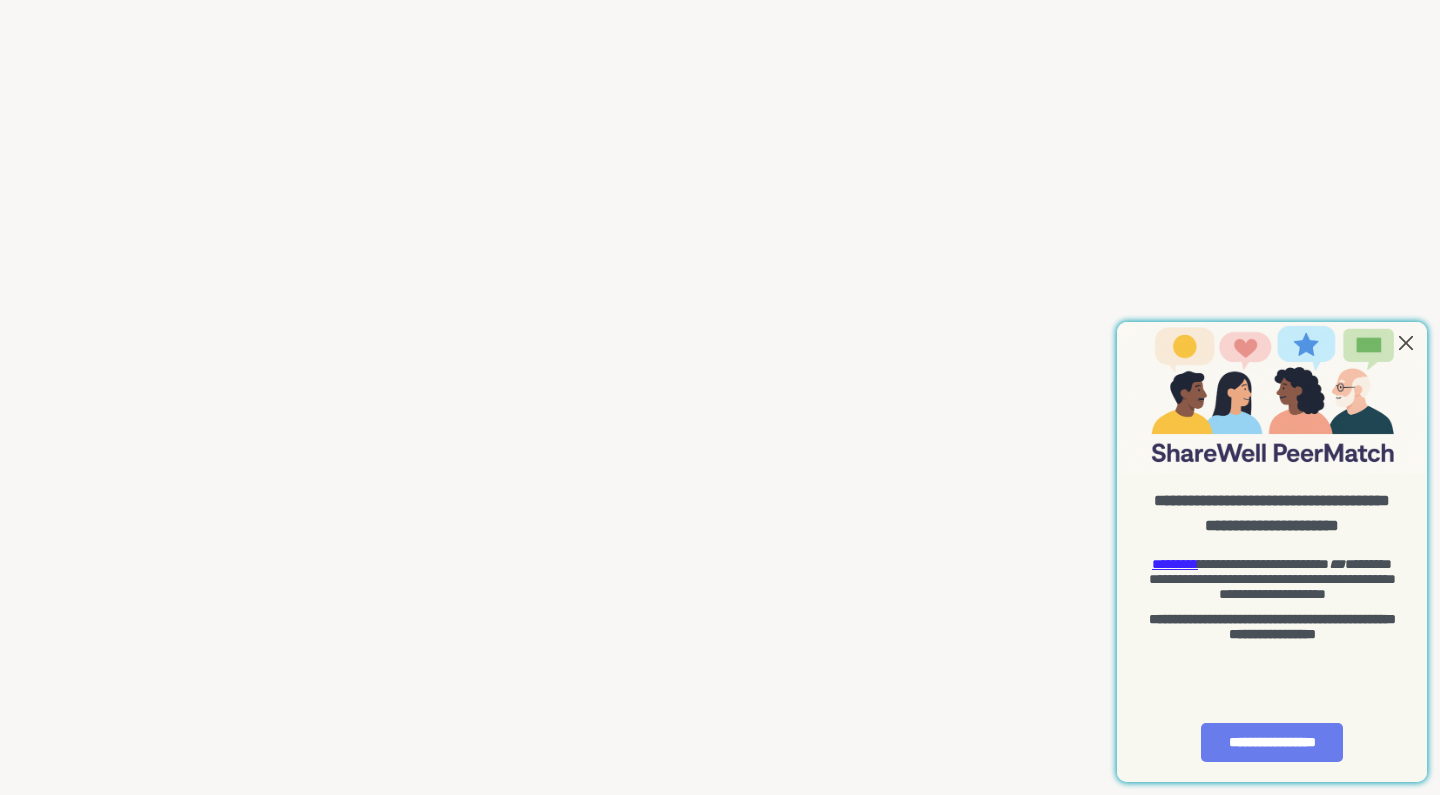 click at bounding box center (1406, 343) 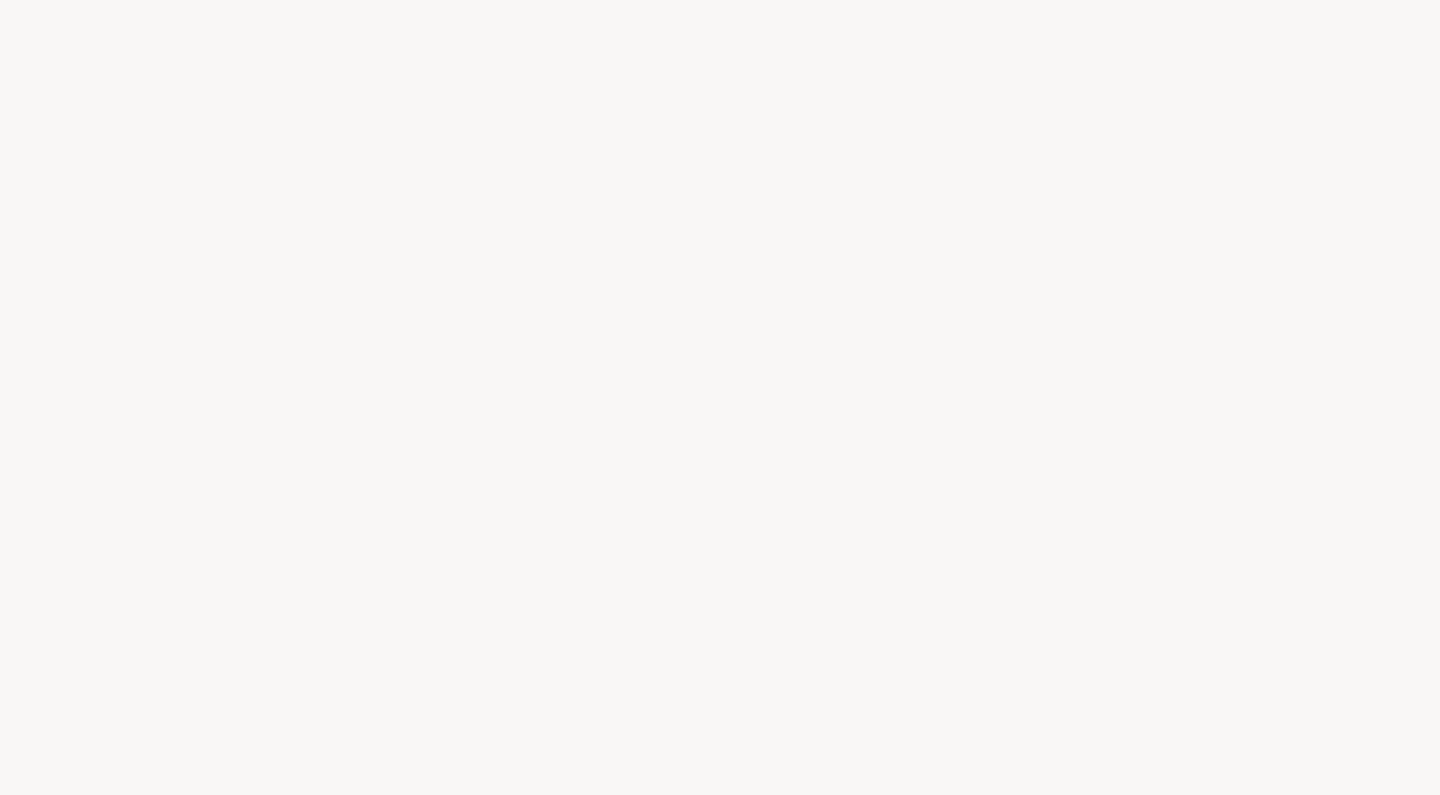 scroll, scrollTop: 0, scrollLeft: 0, axis: both 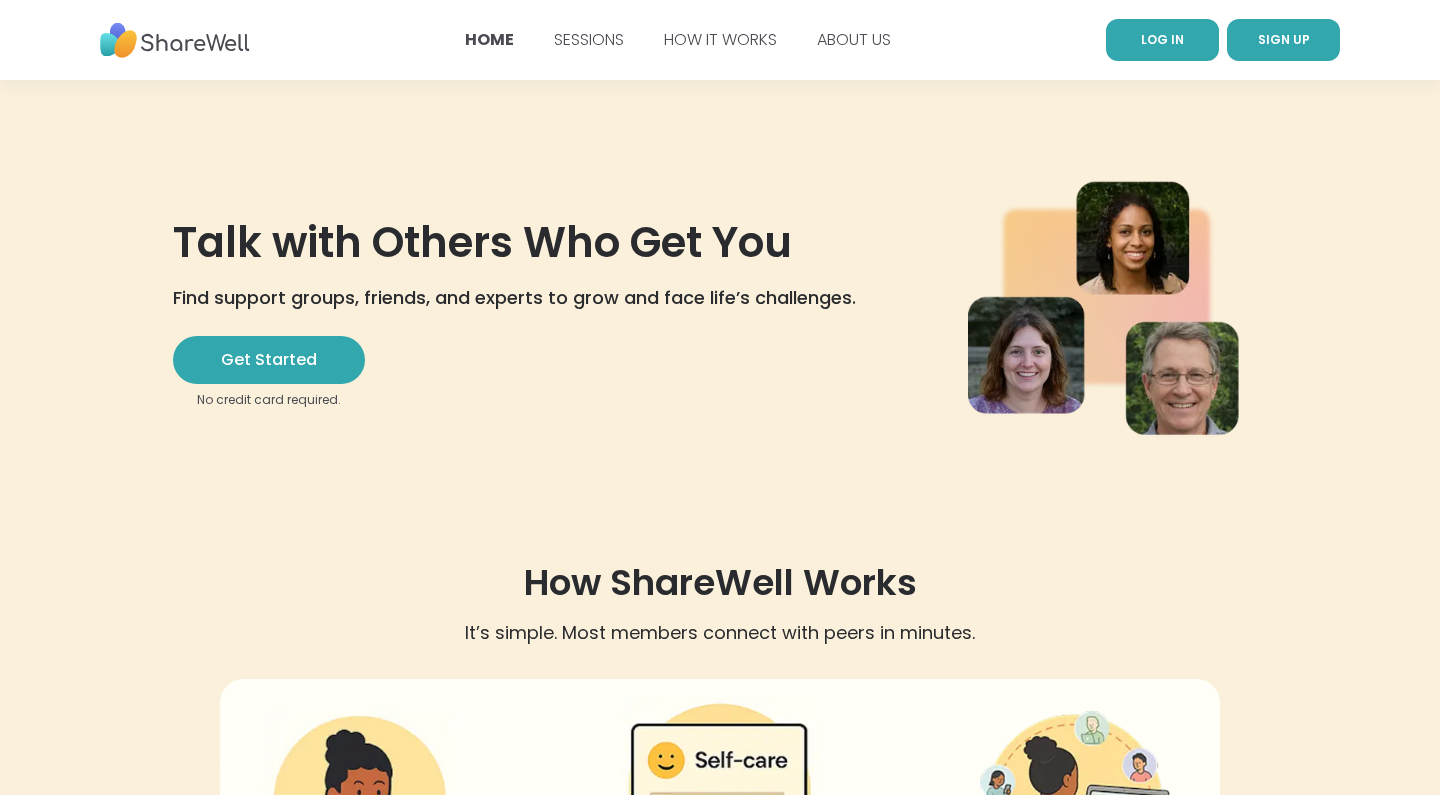 click on "LOG IN" at bounding box center [1162, 39] 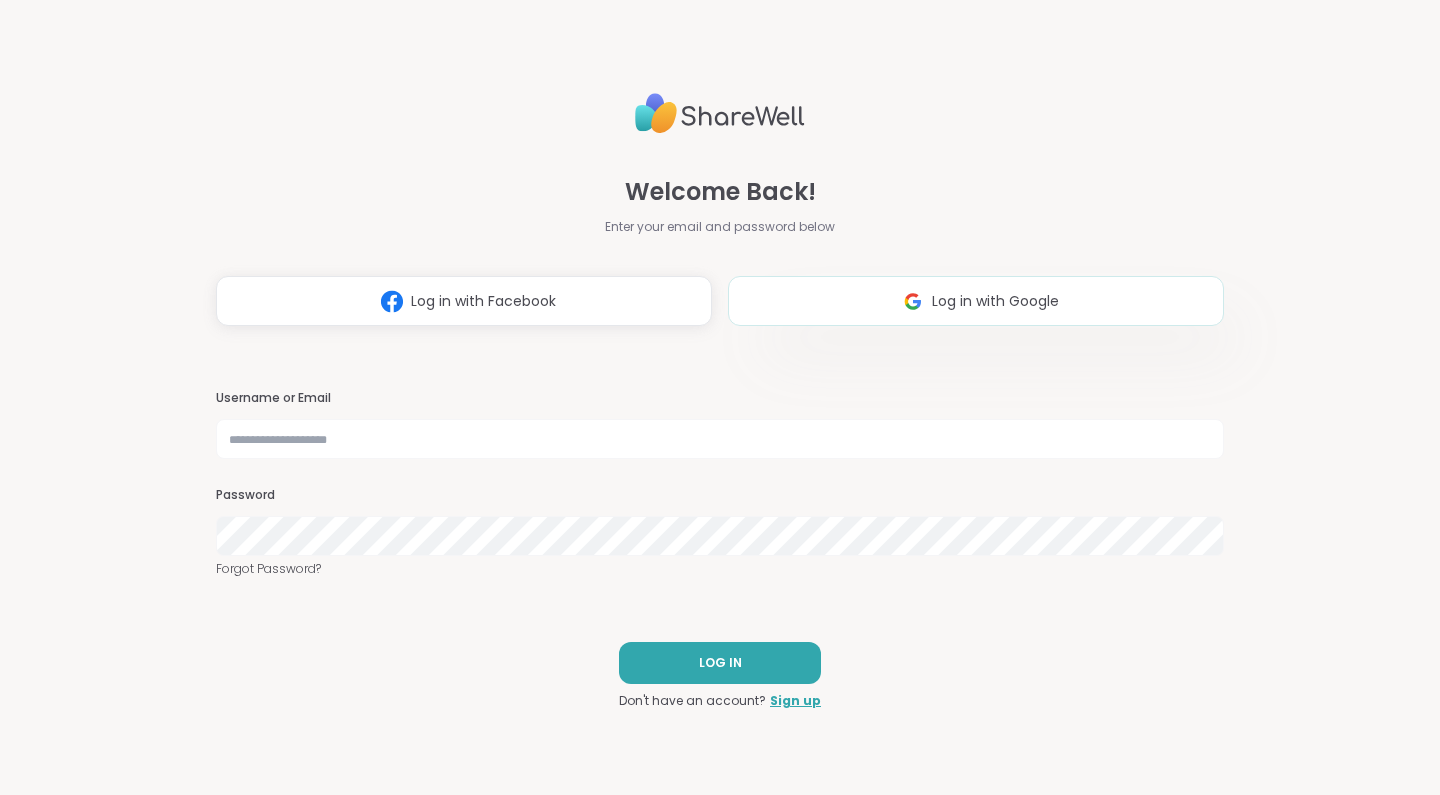 click on "Log in with Google" at bounding box center (976, 301) 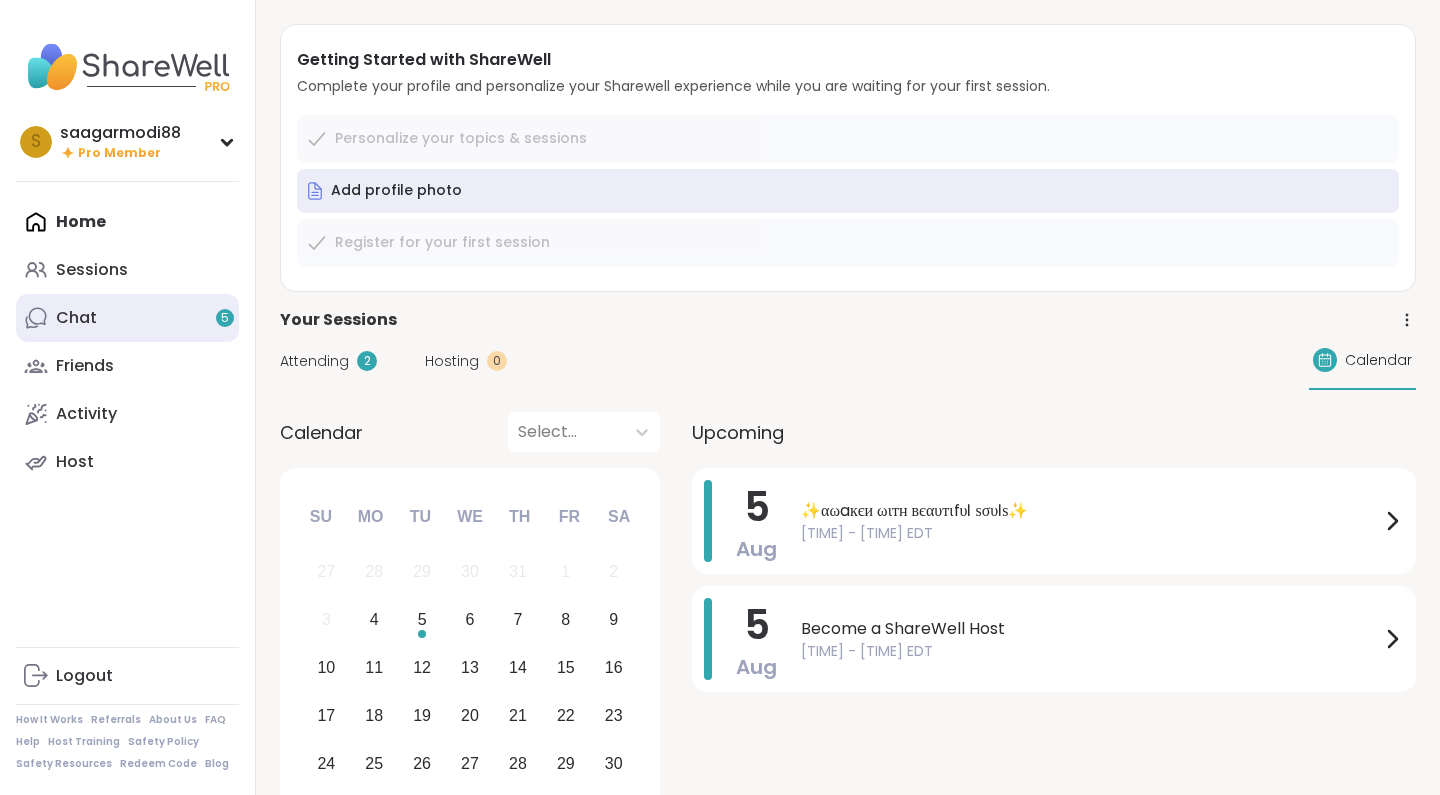 click on "Chat 5" at bounding box center [127, 318] 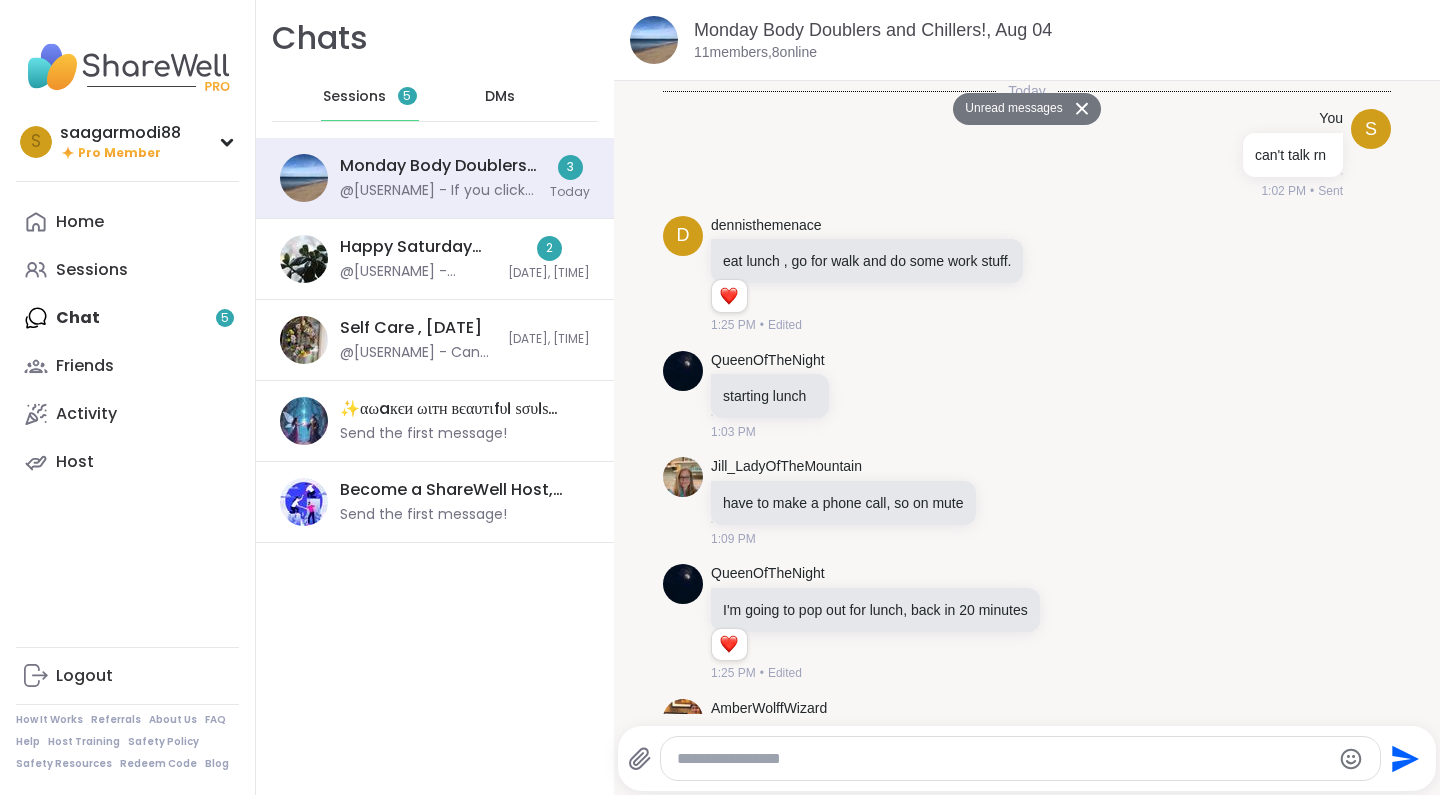 scroll, scrollTop: 1394, scrollLeft: 0, axis: vertical 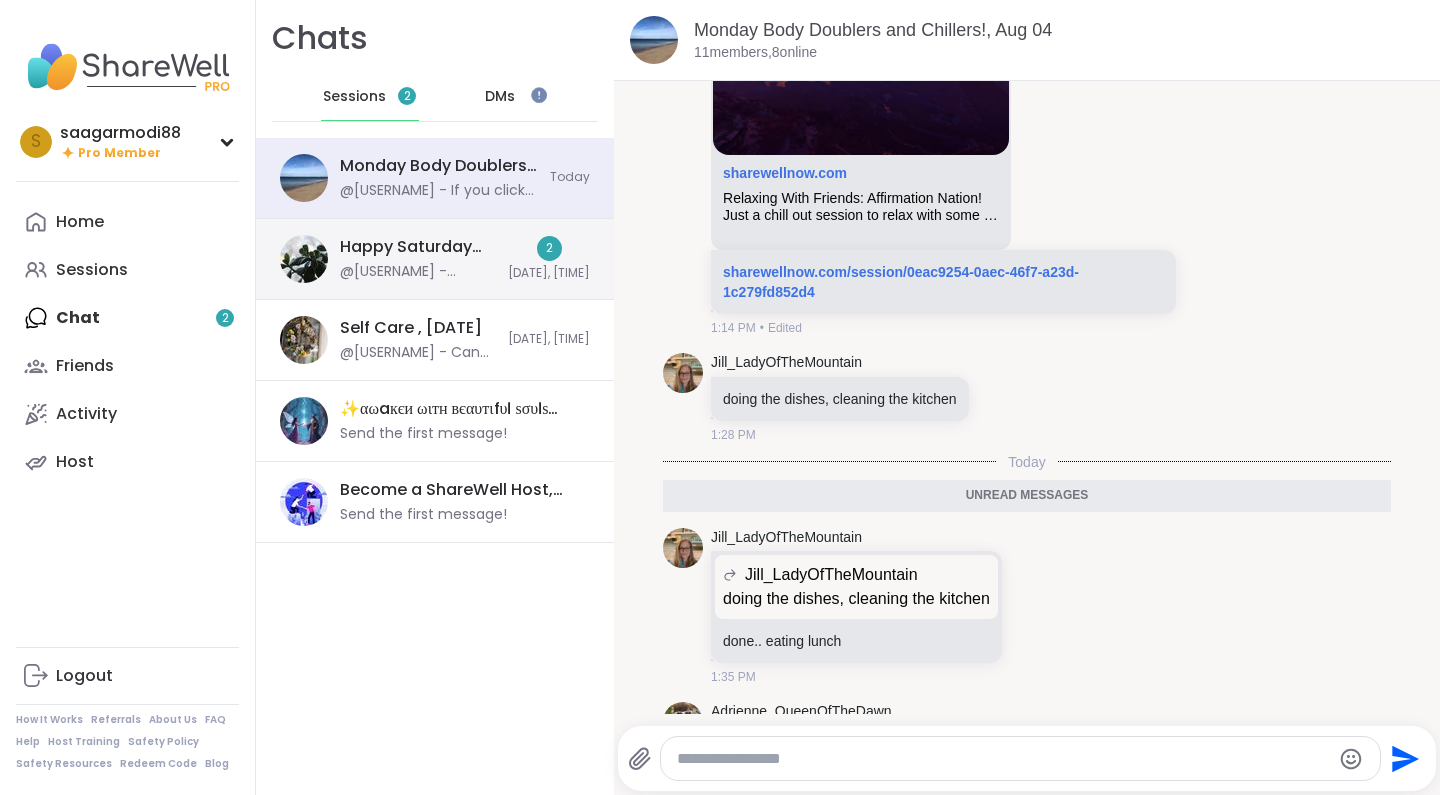 click on "Happy Saturday Body Doubling for Productivity , Aug 02" at bounding box center (418, 247) 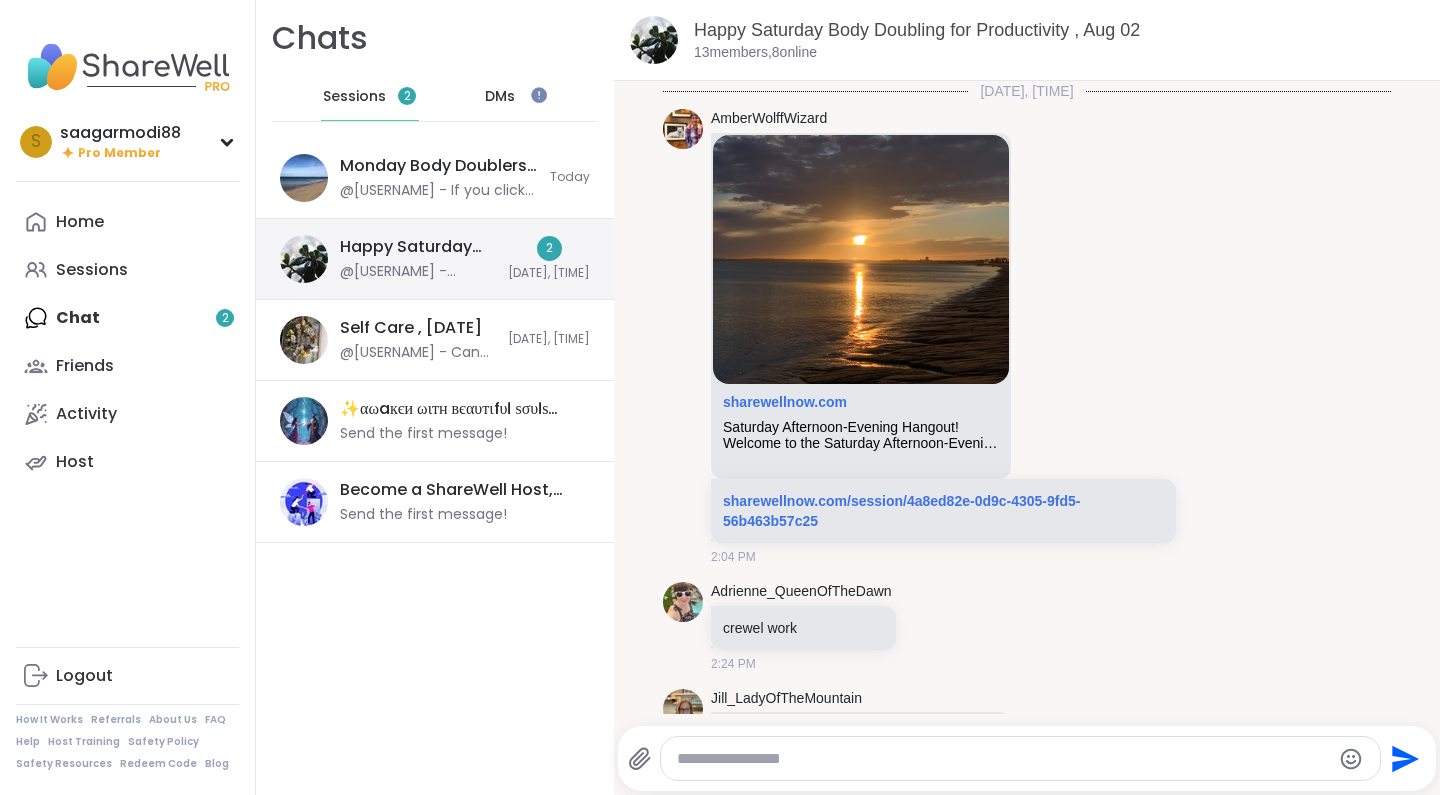 scroll, scrollTop: 5054, scrollLeft: 0, axis: vertical 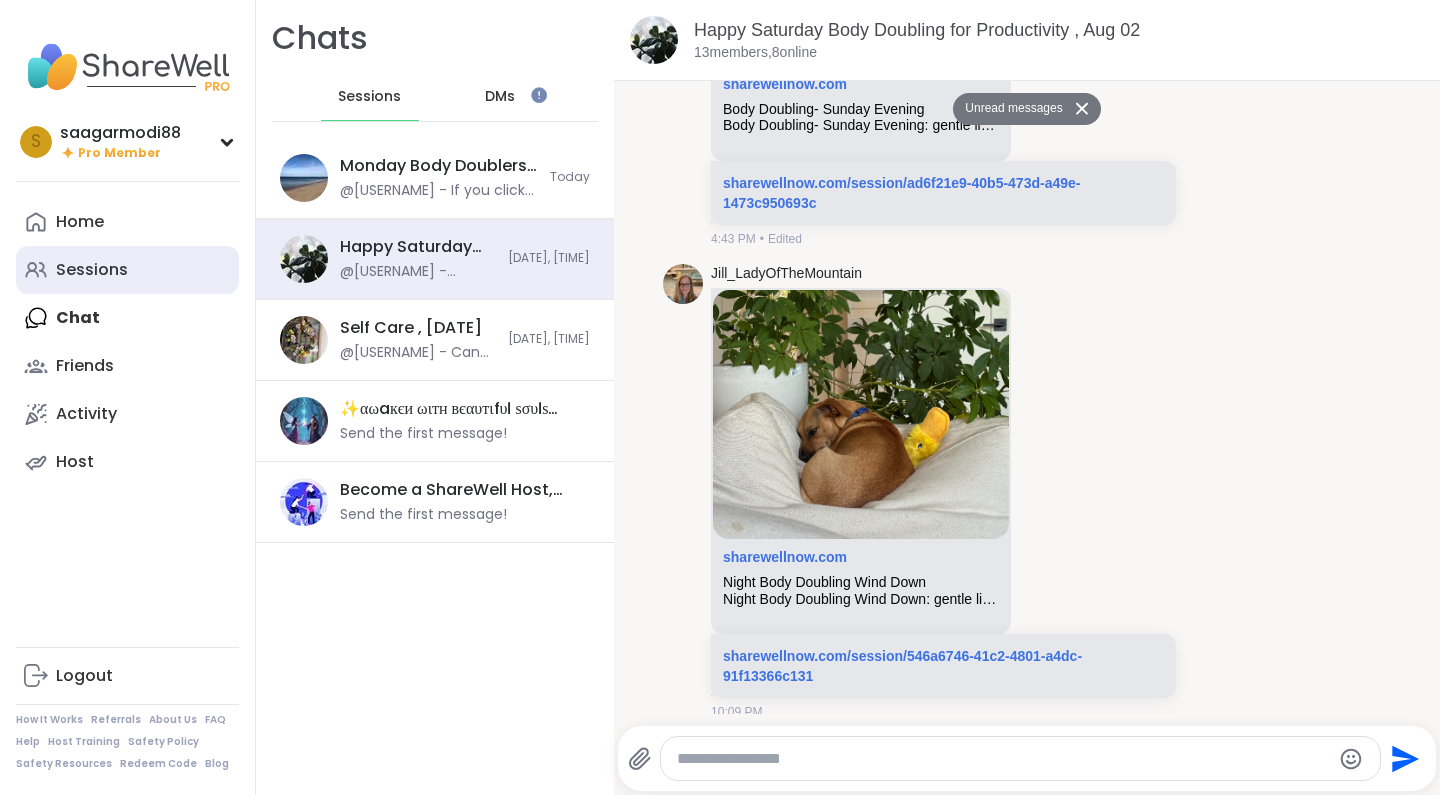 click on "Sessions" at bounding box center [92, 270] 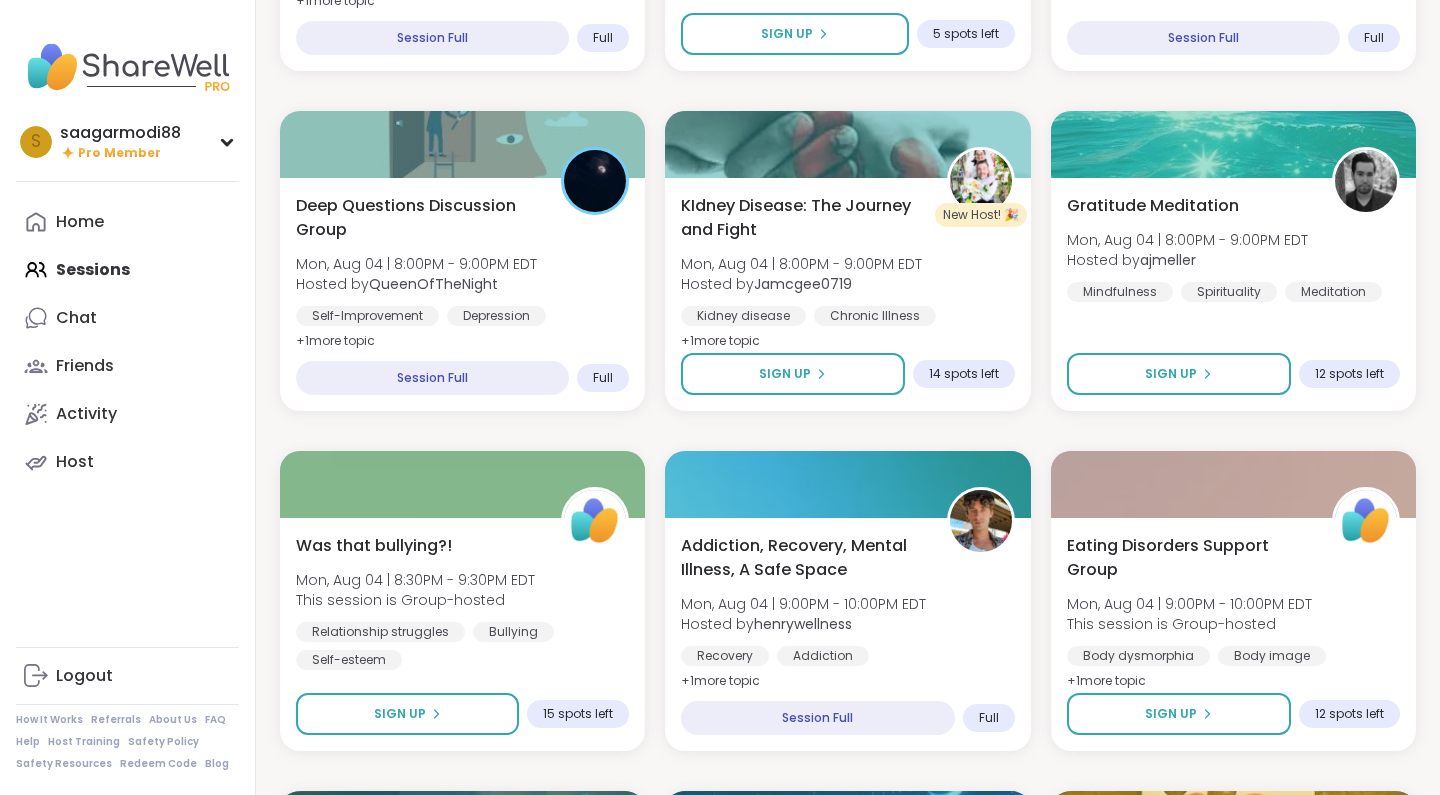 scroll, scrollTop: 1678, scrollLeft: 0, axis: vertical 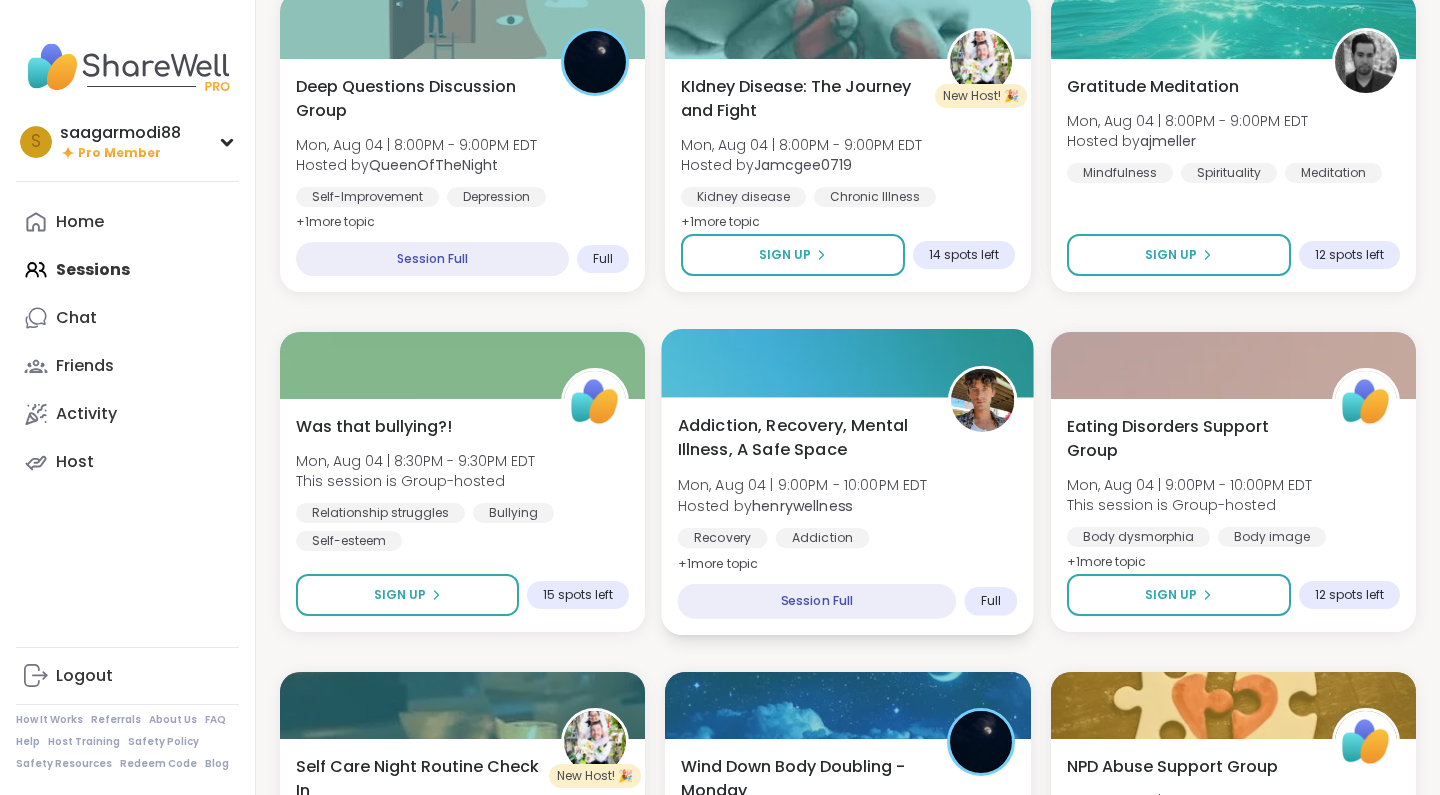 click on "Addiction, Recovery, Mental Illness, A Safe Space" at bounding box center [802, 437] 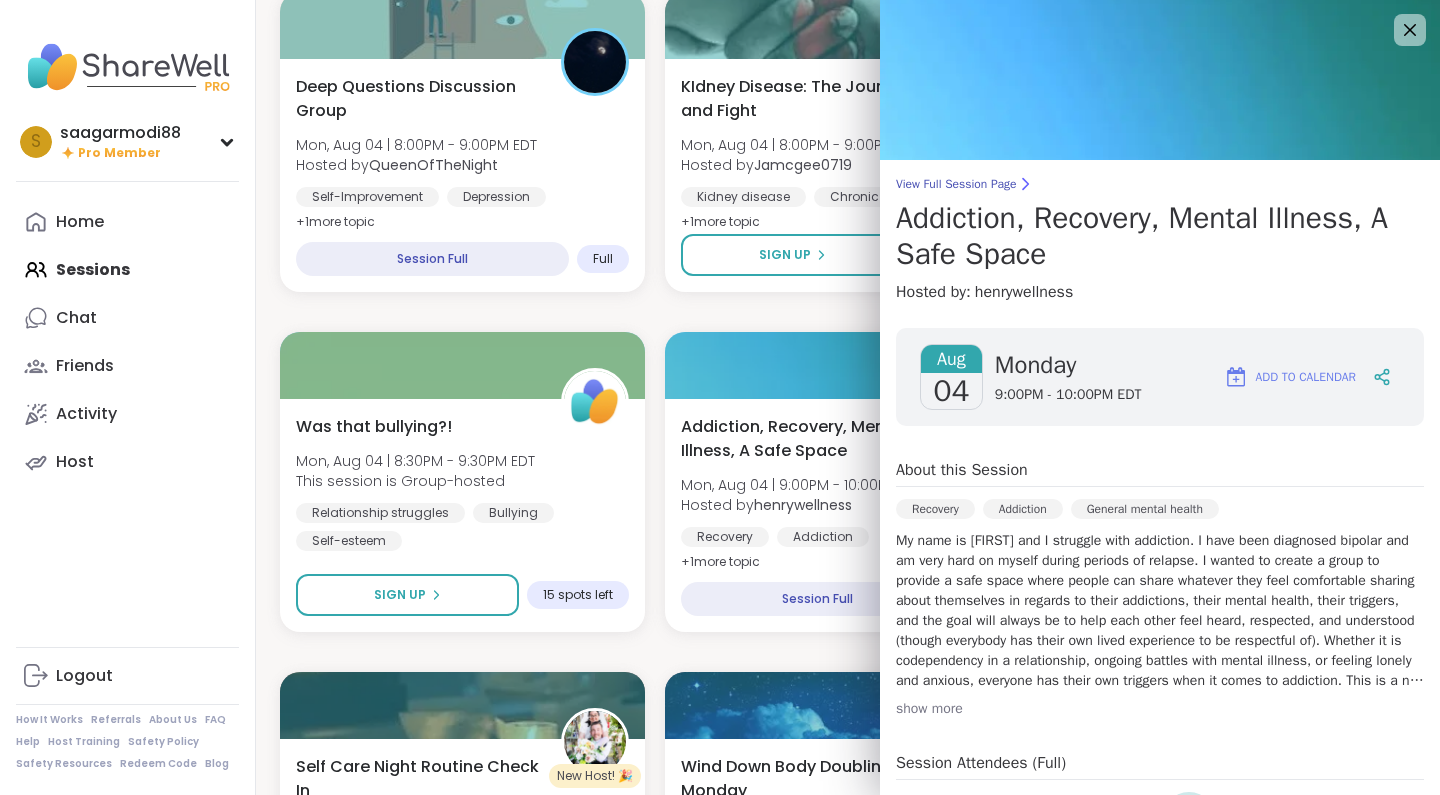 click on "show more" at bounding box center [1160, 709] 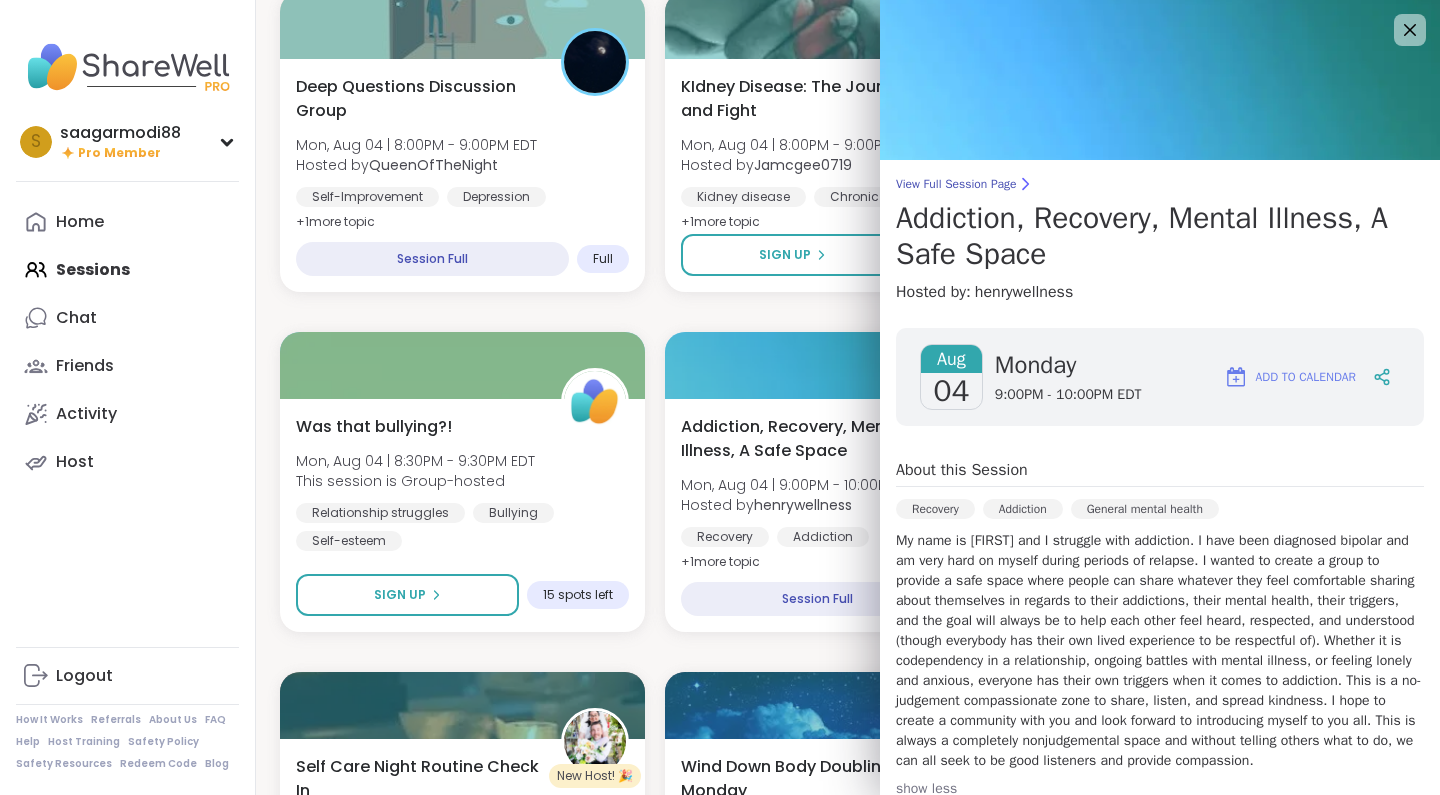 scroll, scrollTop: 0, scrollLeft: 0, axis: both 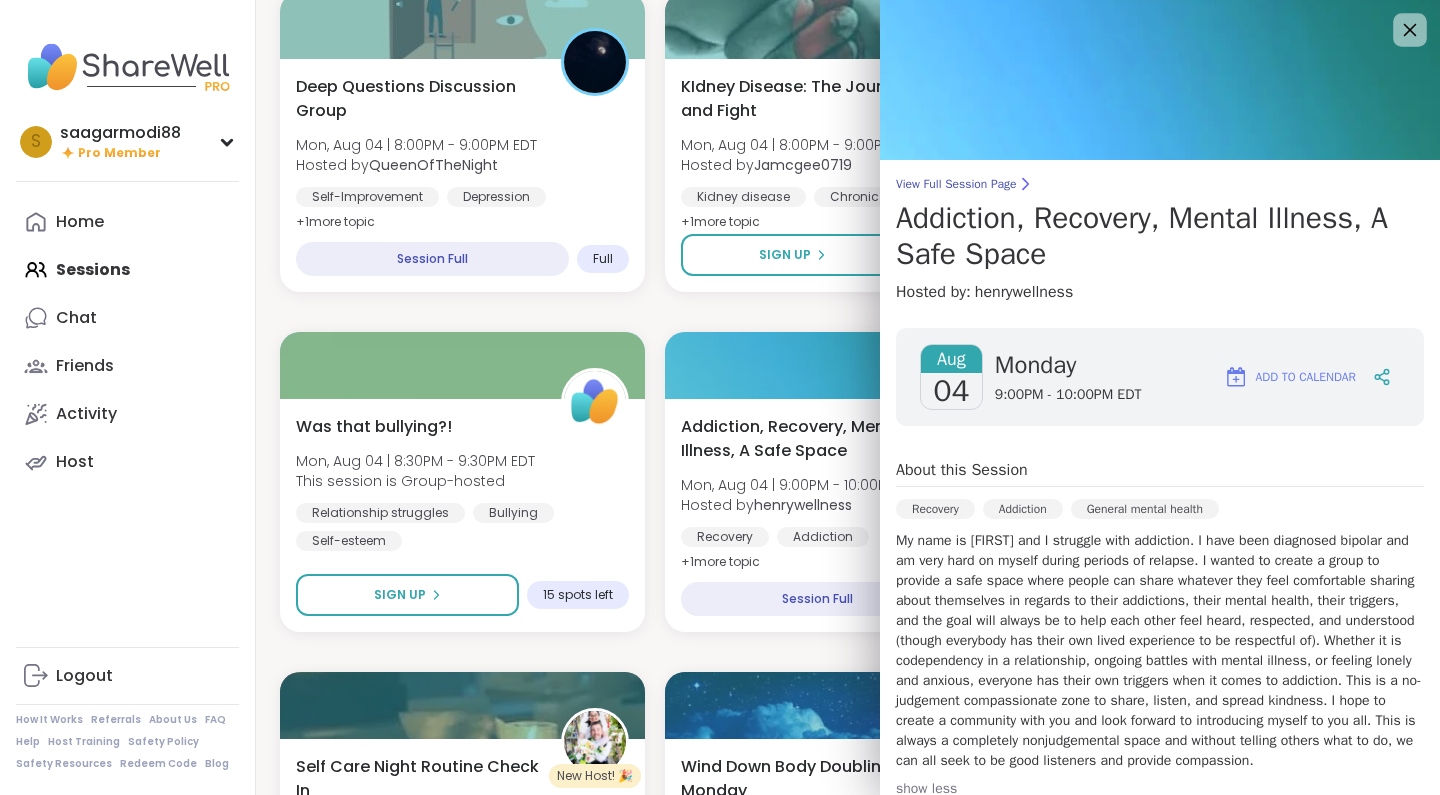 click 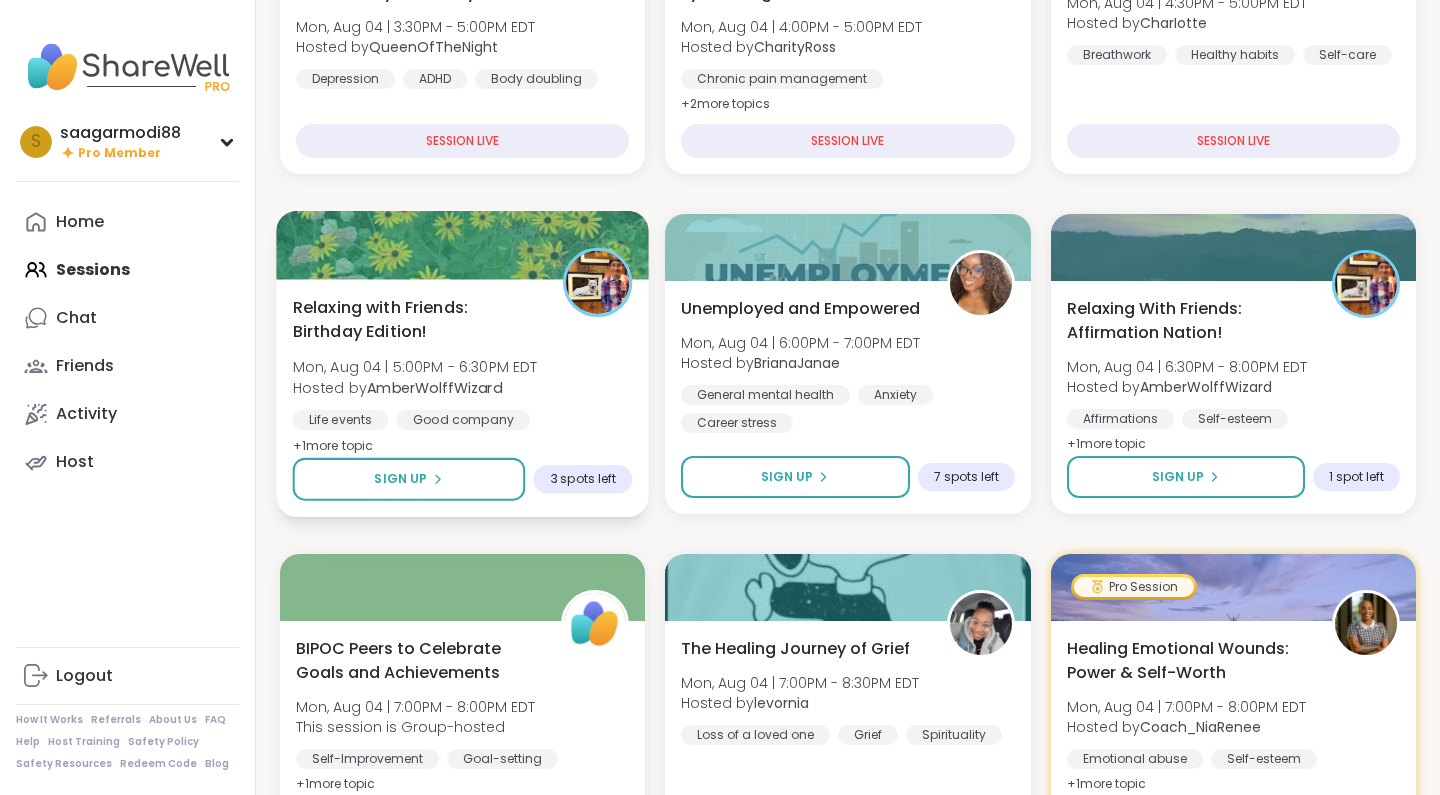scroll, scrollTop: 449, scrollLeft: 0, axis: vertical 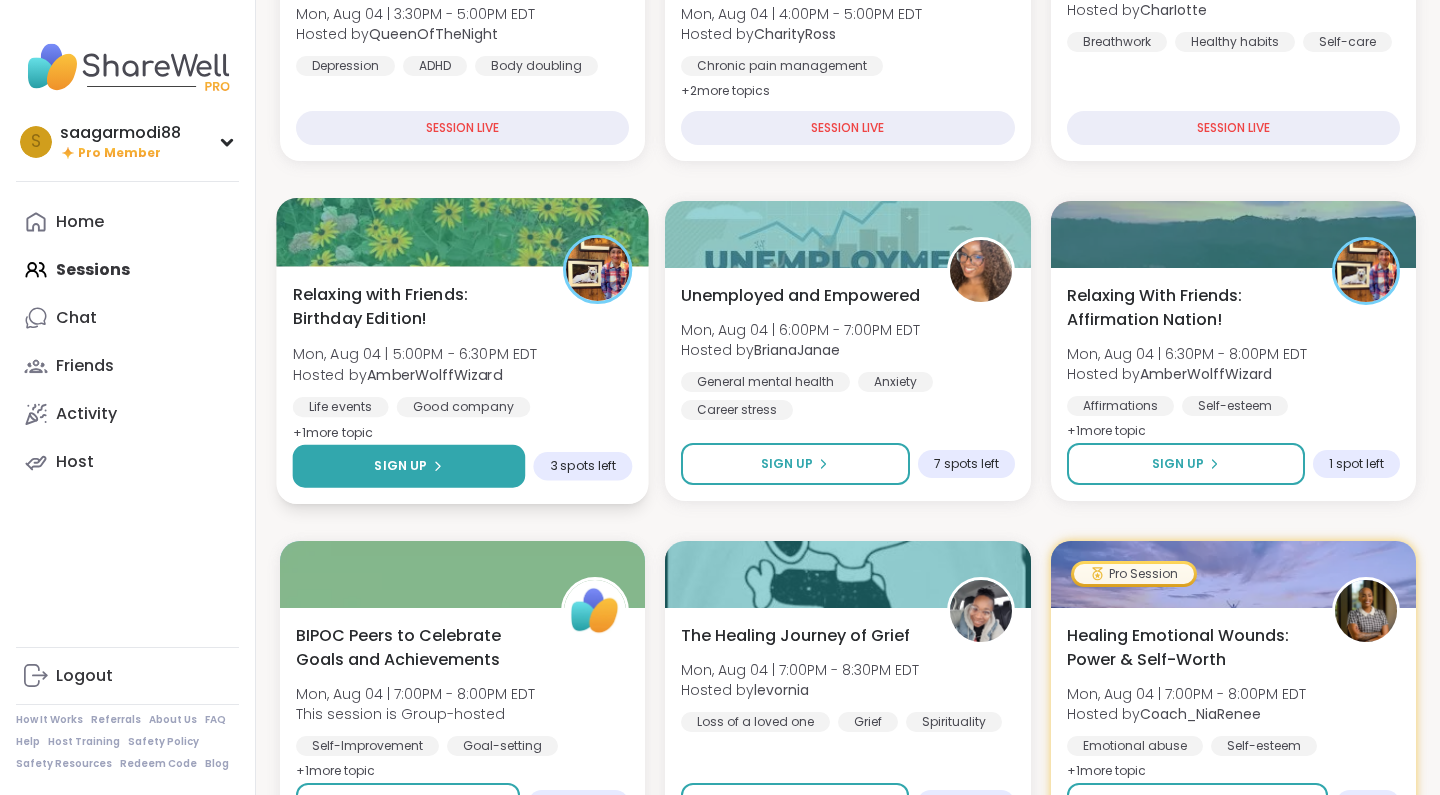 click on "Sign Up" at bounding box center (400, 466) 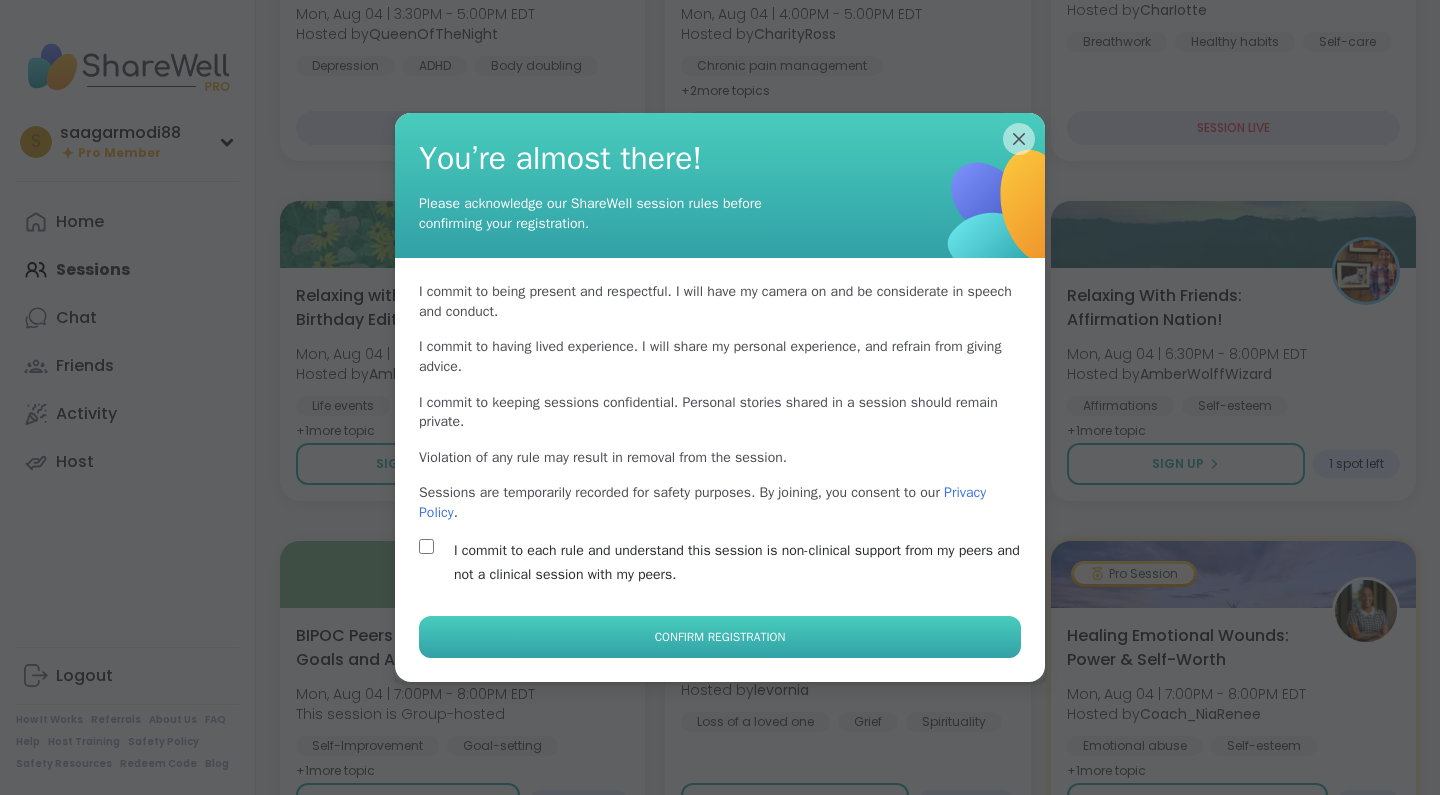 click on "Confirm Registration" at bounding box center [720, 637] 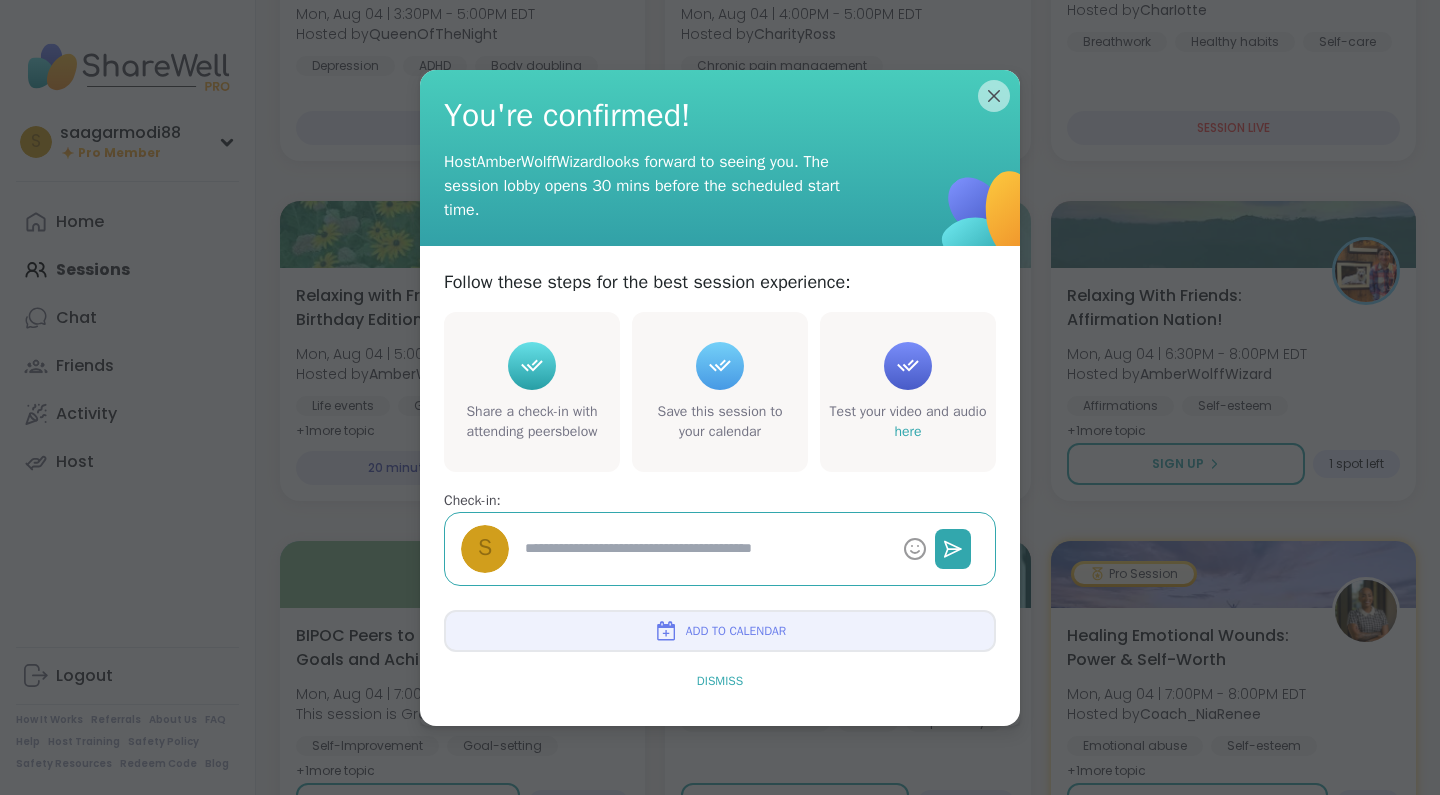 click on "Dismiss" at bounding box center [720, 681] 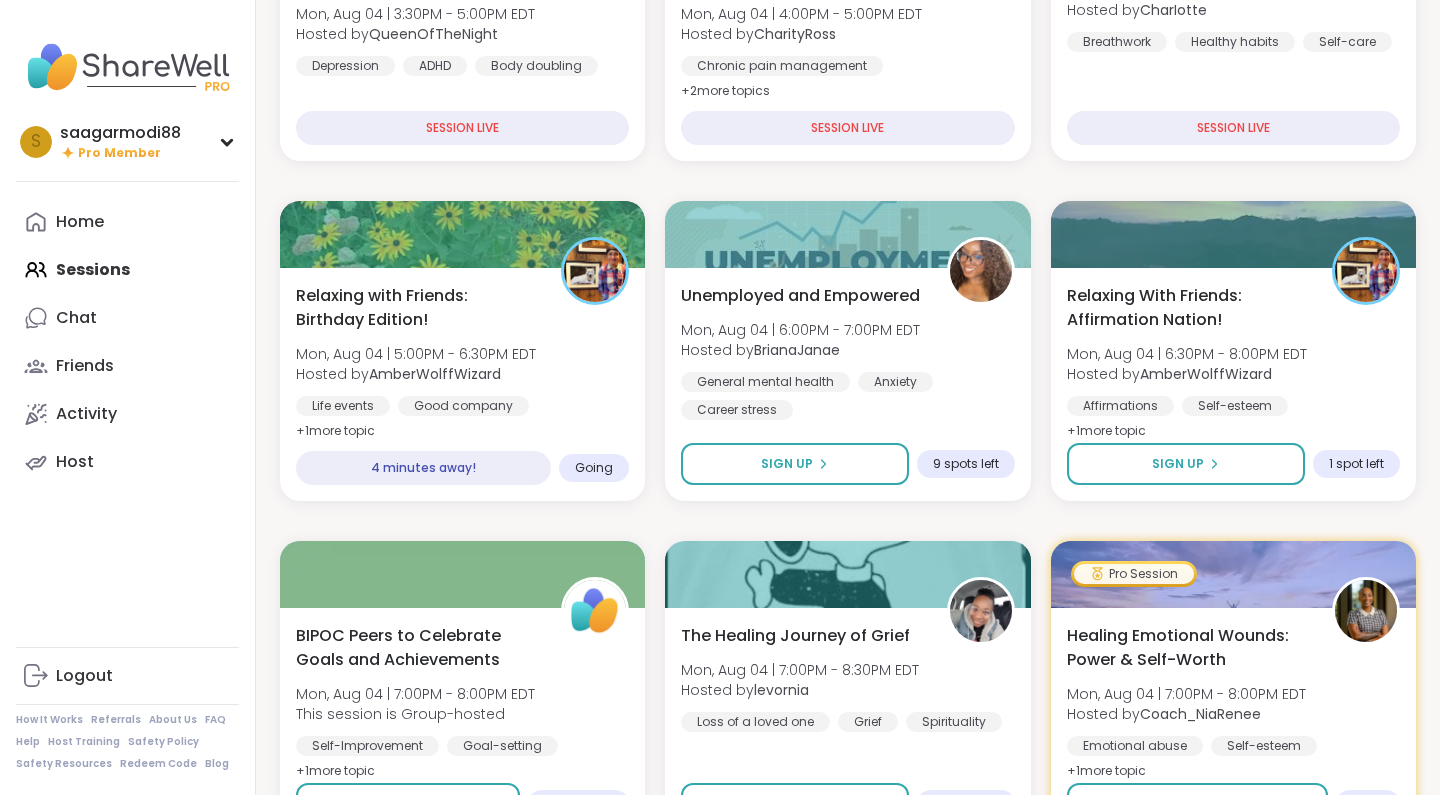click on "Home Sessions Chat Friends Activity Host" at bounding box center (127, 342) 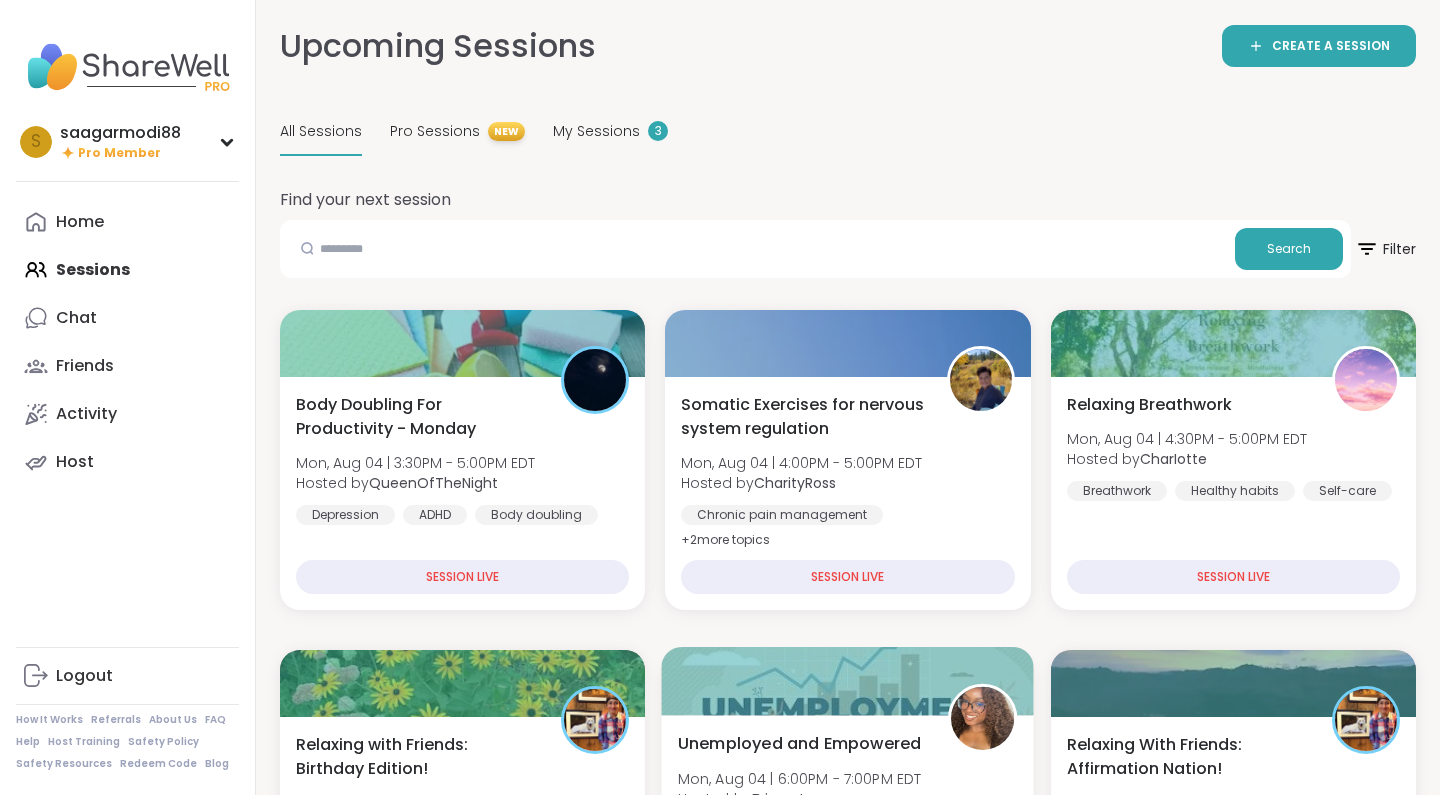 scroll, scrollTop: 0, scrollLeft: 0, axis: both 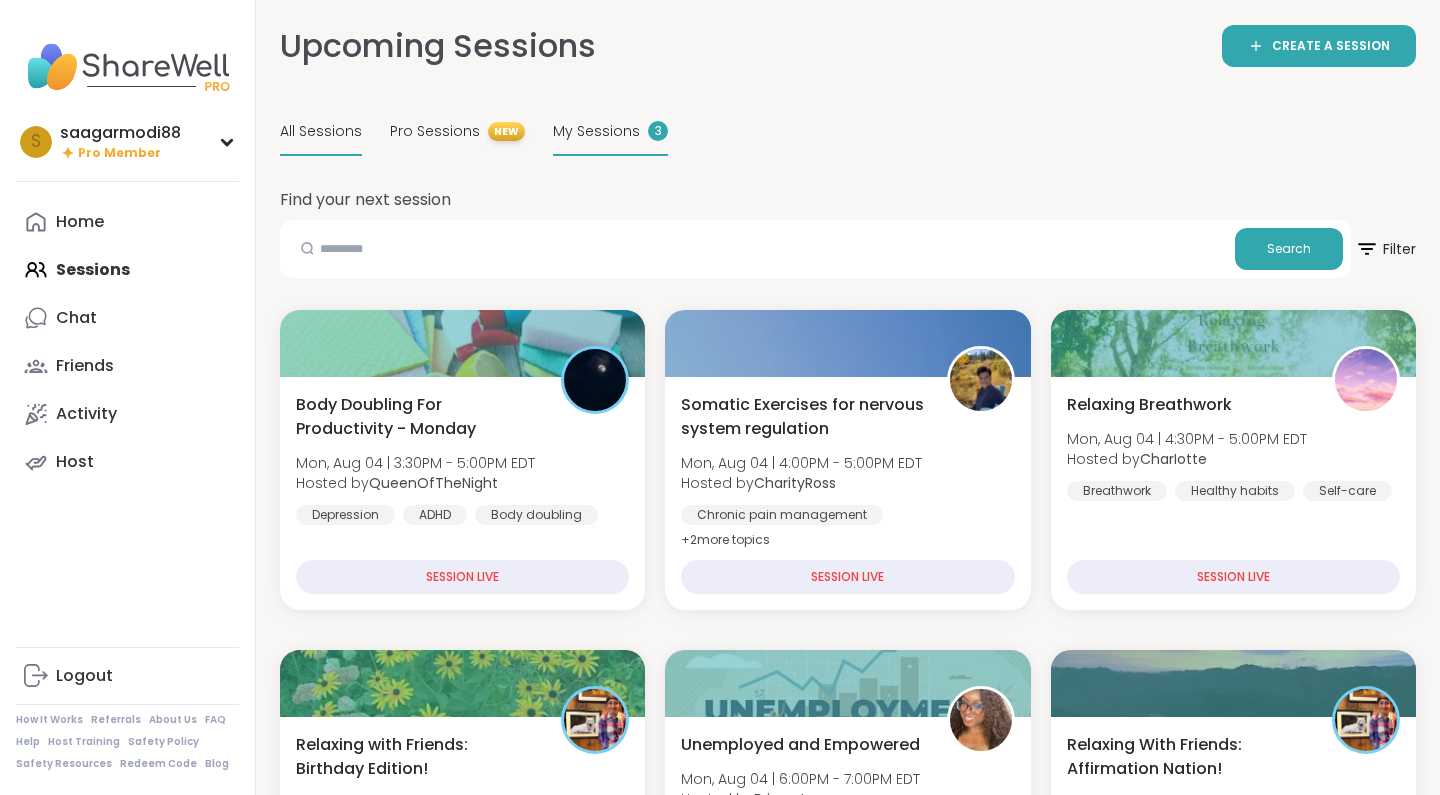click on "My Sessions" at bounding box center [596, 131] 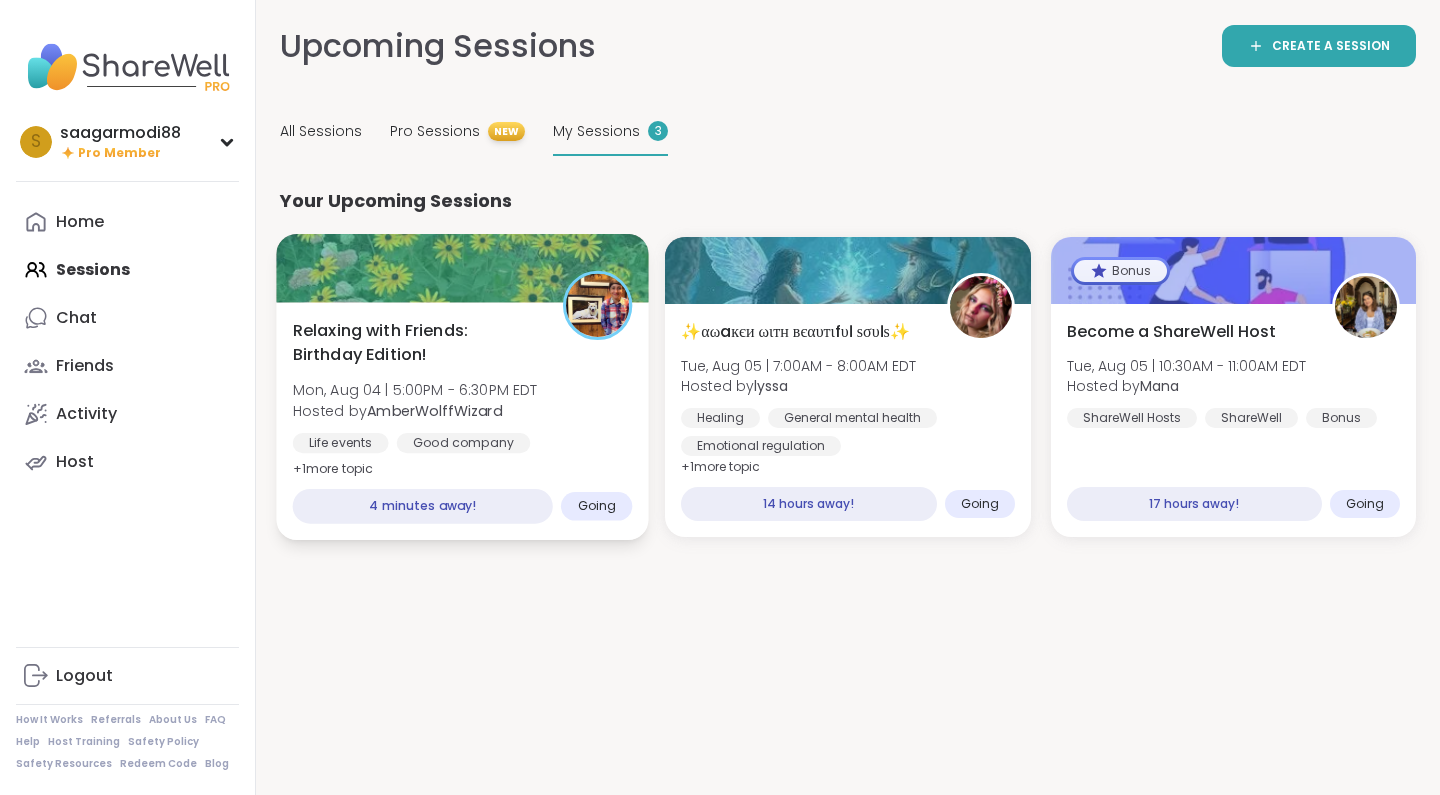 click on "Relaxing with Friends: Birthday Edition!" at bounding box center [417, 343] 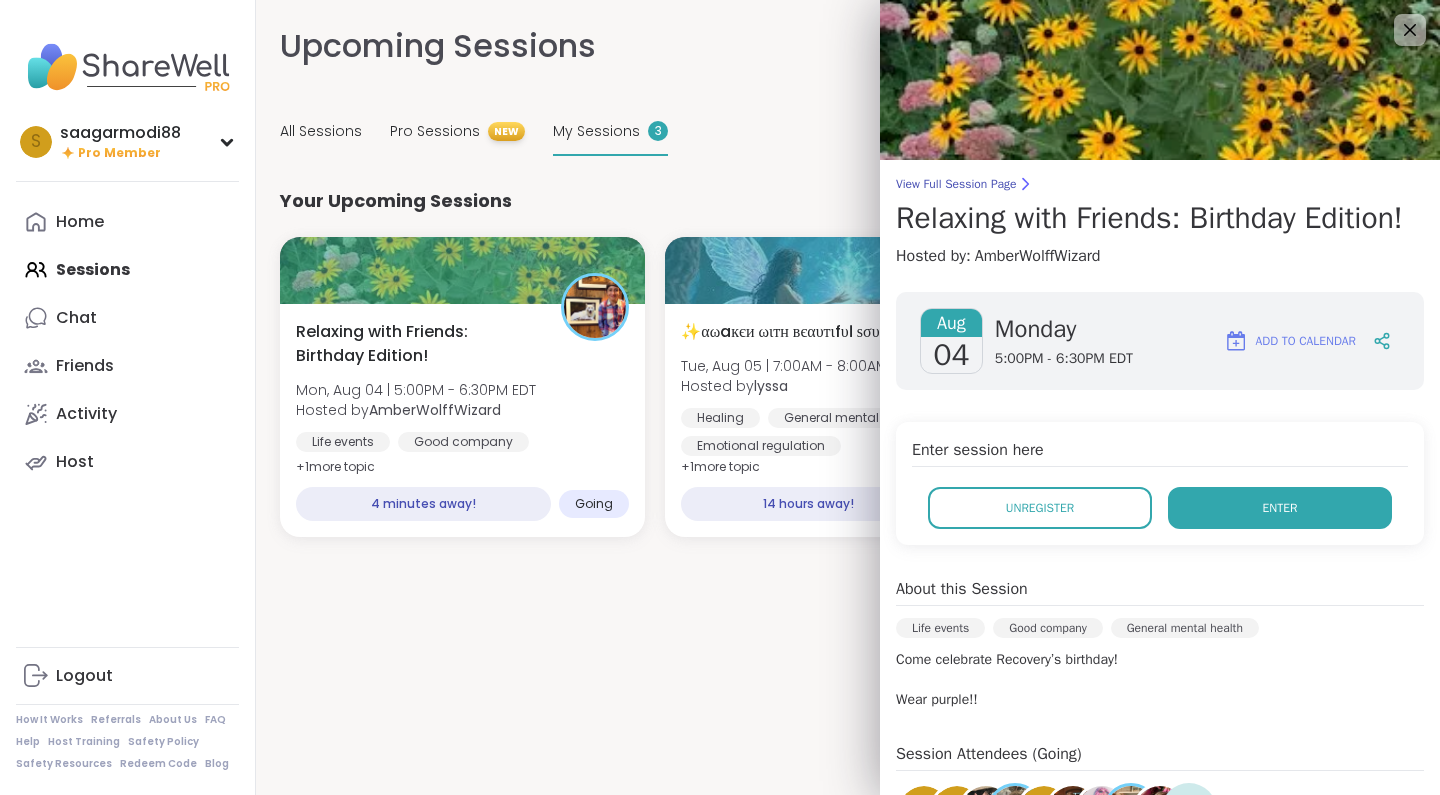 click on "Enter" at bounding box center [1280, 508] 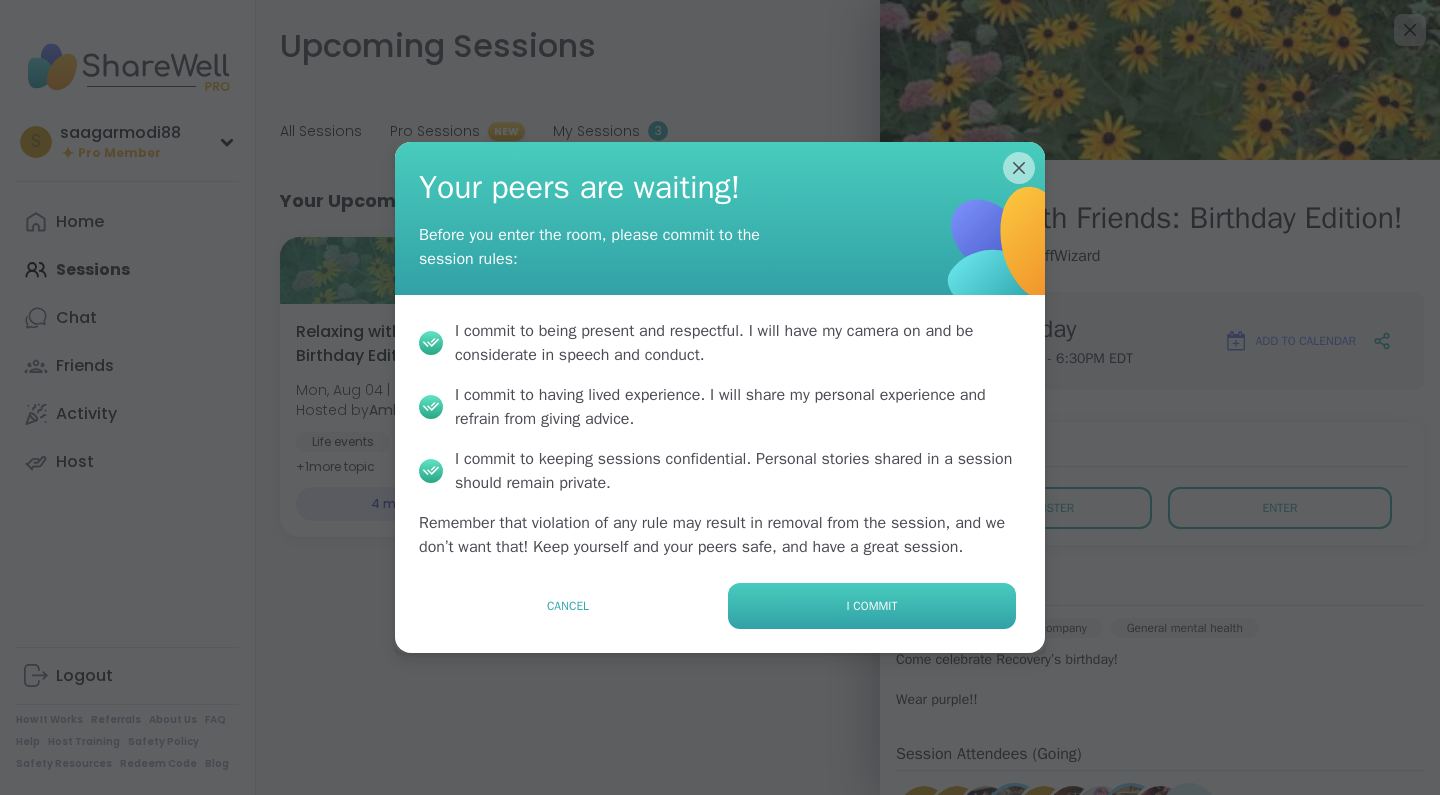 click on "I commit" at bounding box center (872, 606) 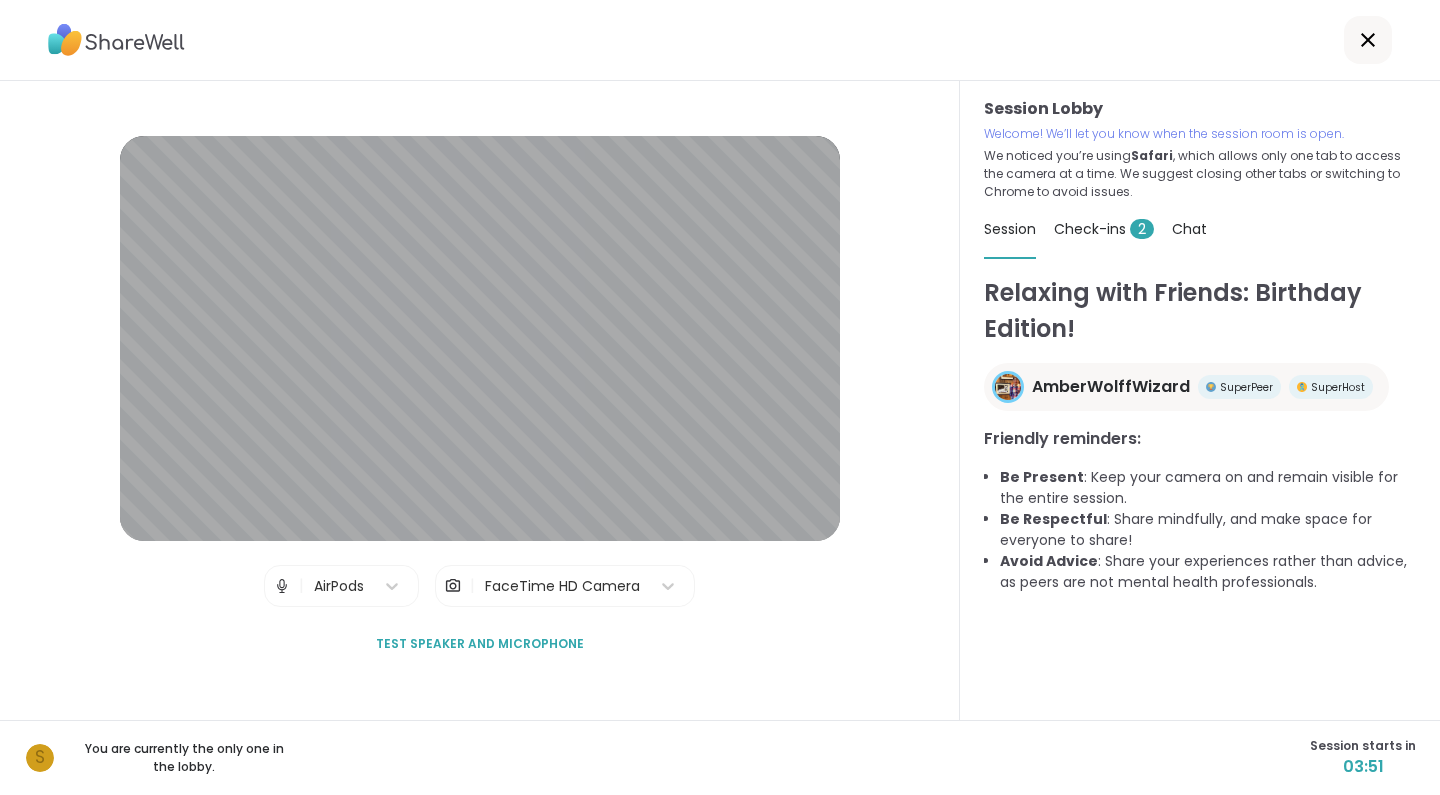 click on "Check-ins 2" at bounding box center (1104, 229) 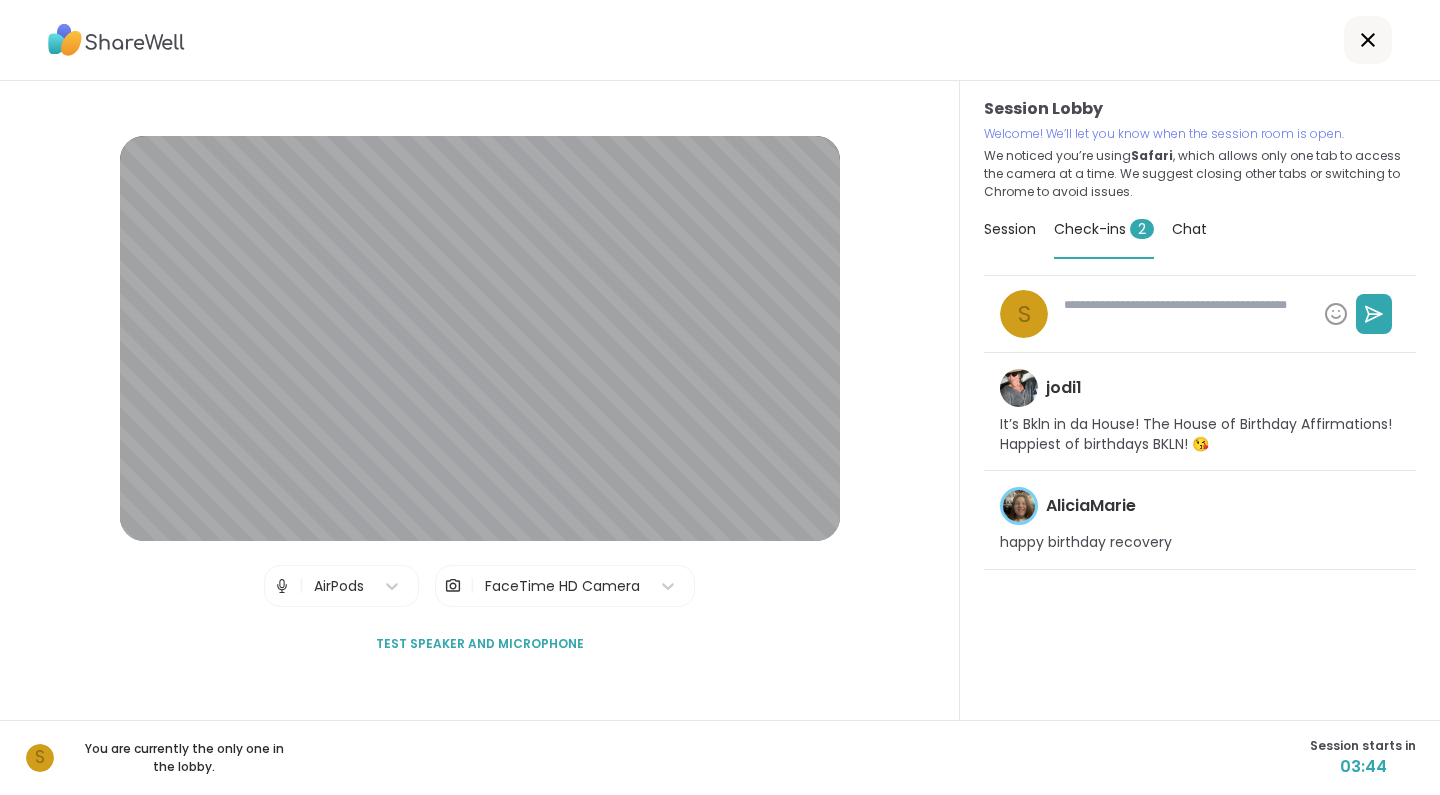 type on "*" 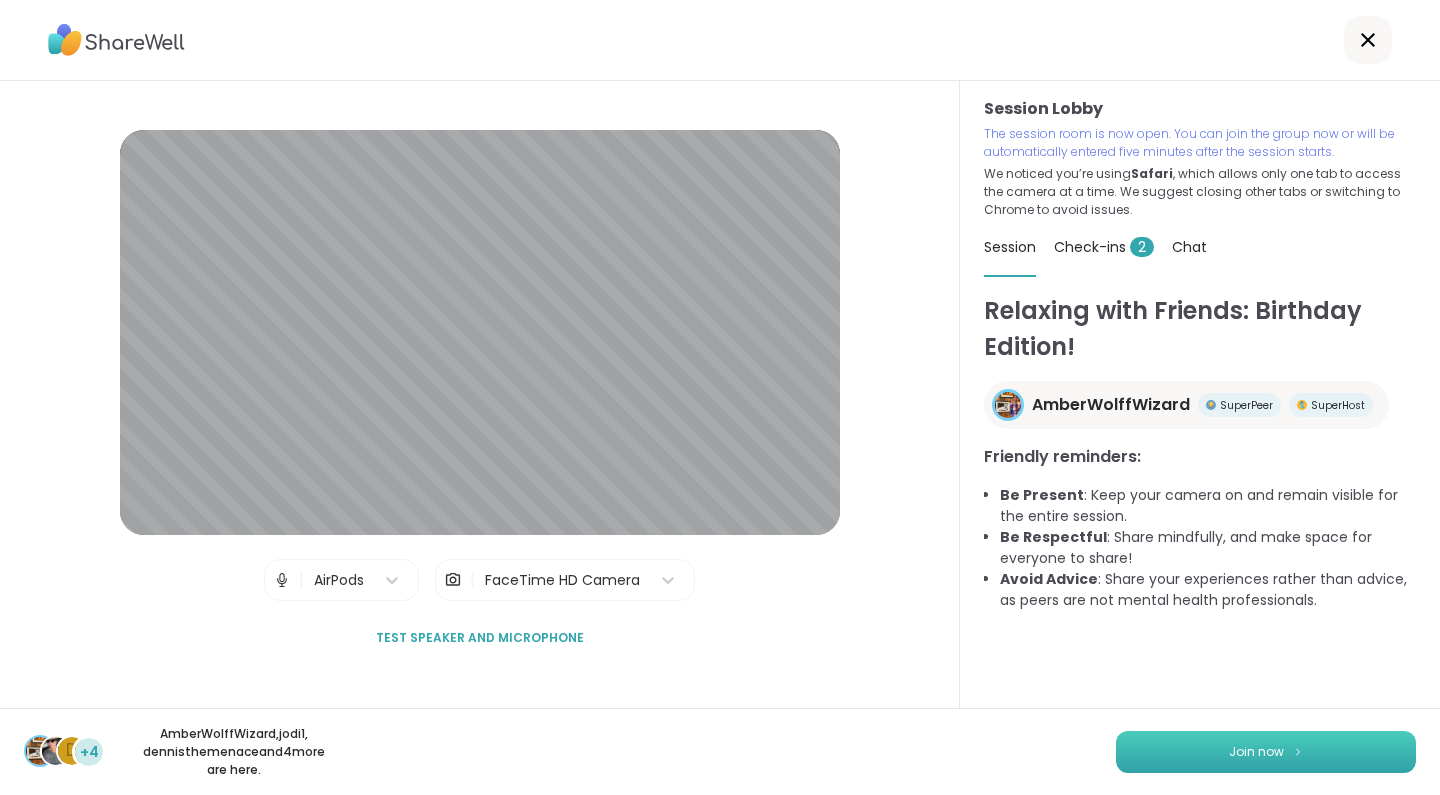 click on "Join now" at bounding box center [1256, 752] 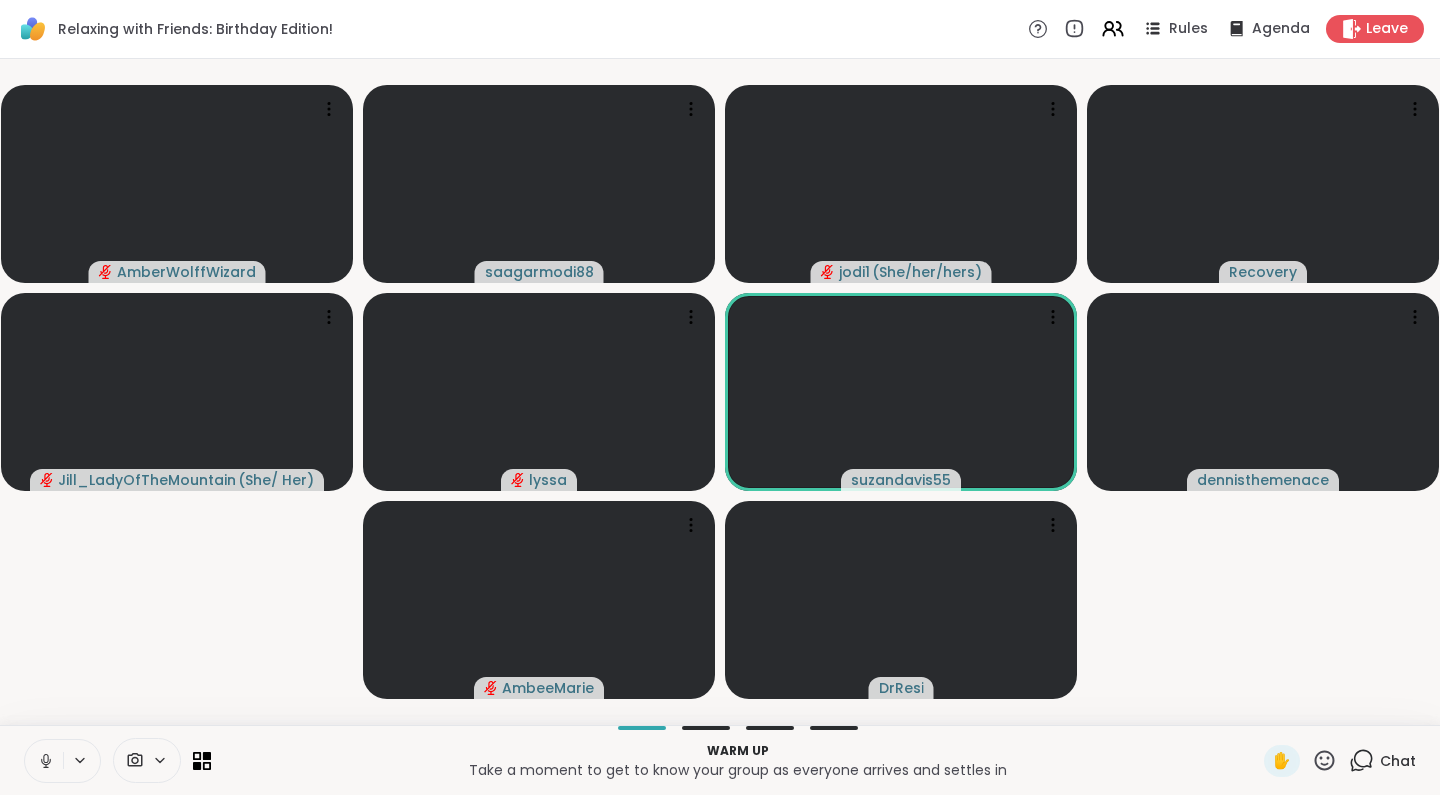 click on "Chat" at bounding box center [1398, 761] 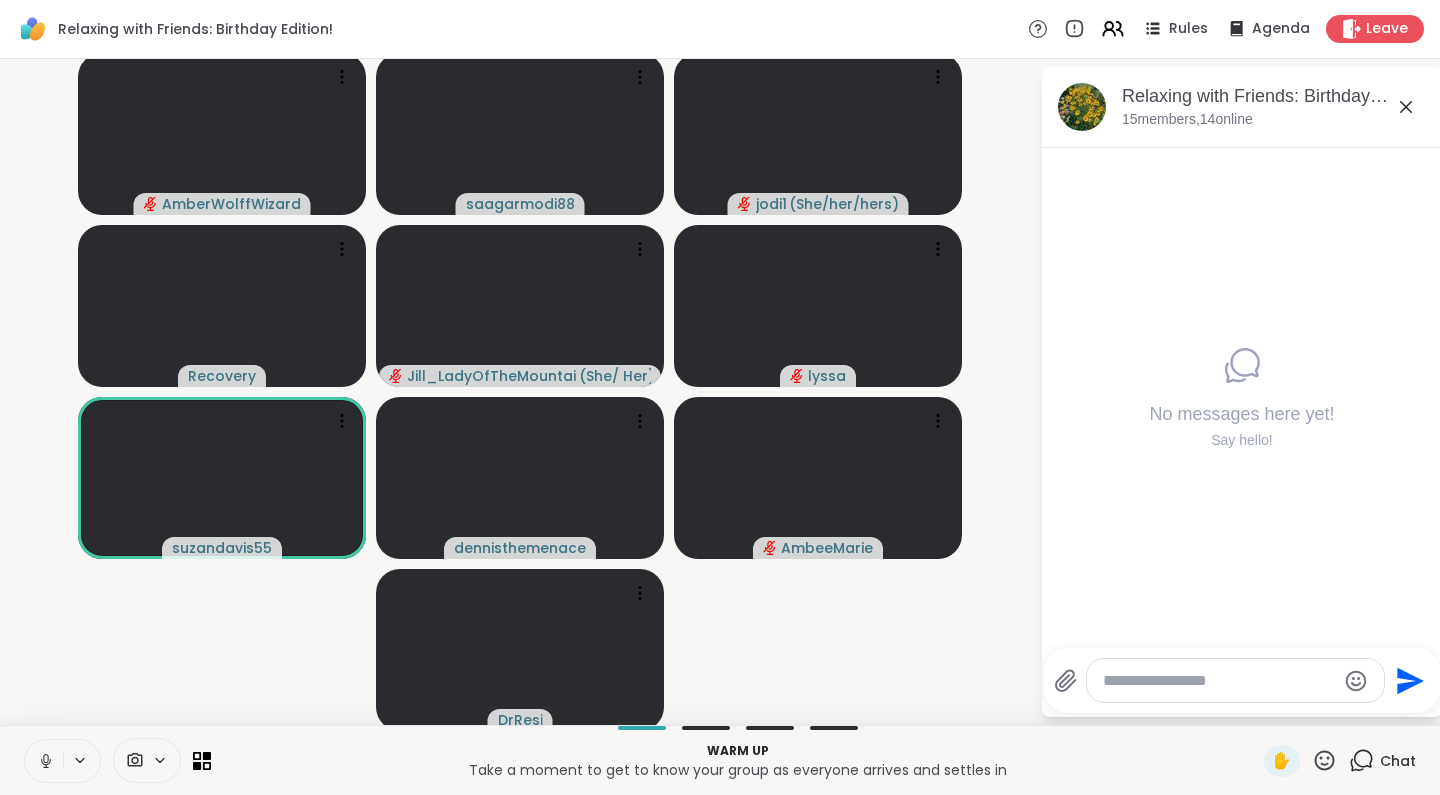 click 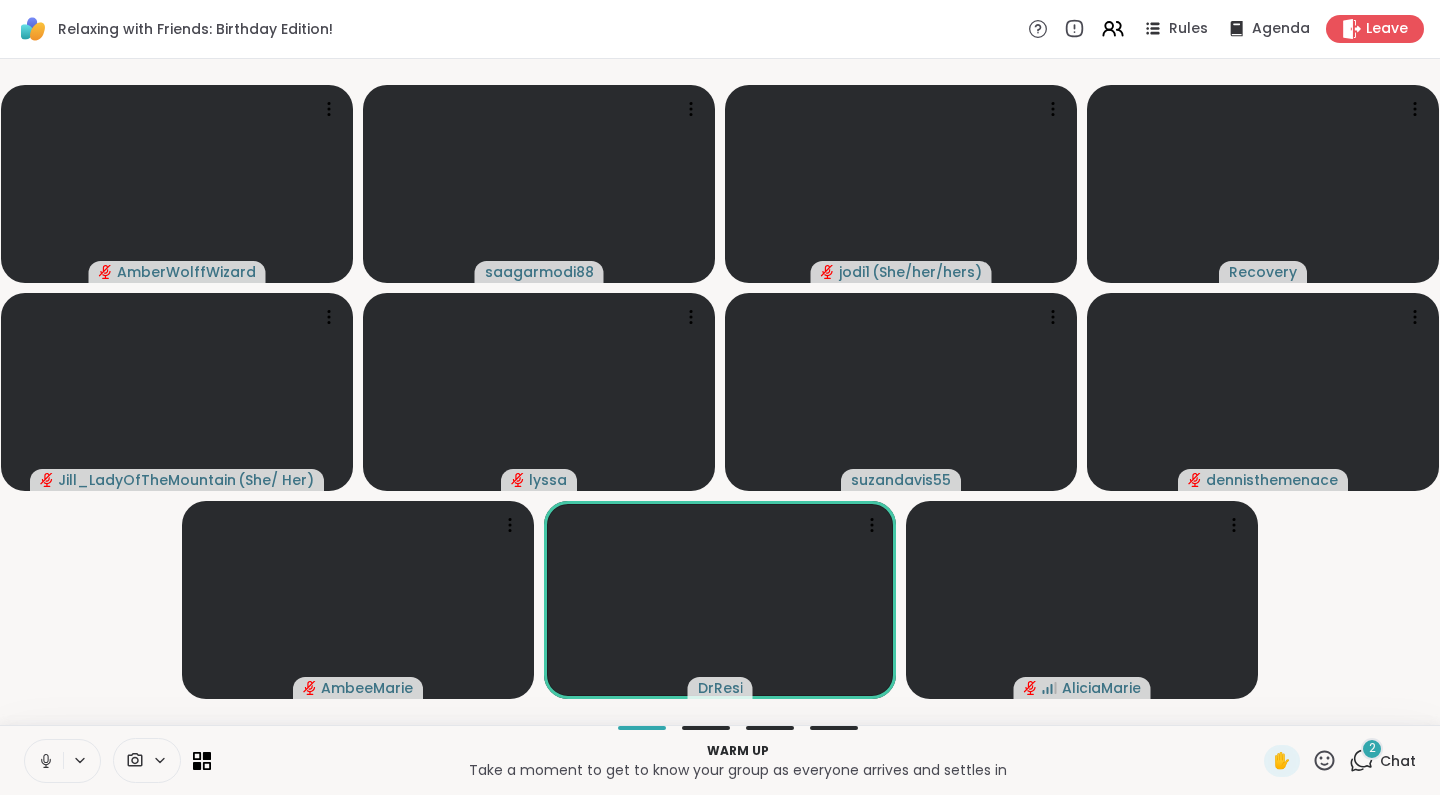 click on "Chat" at bounding box center [1398, 761] 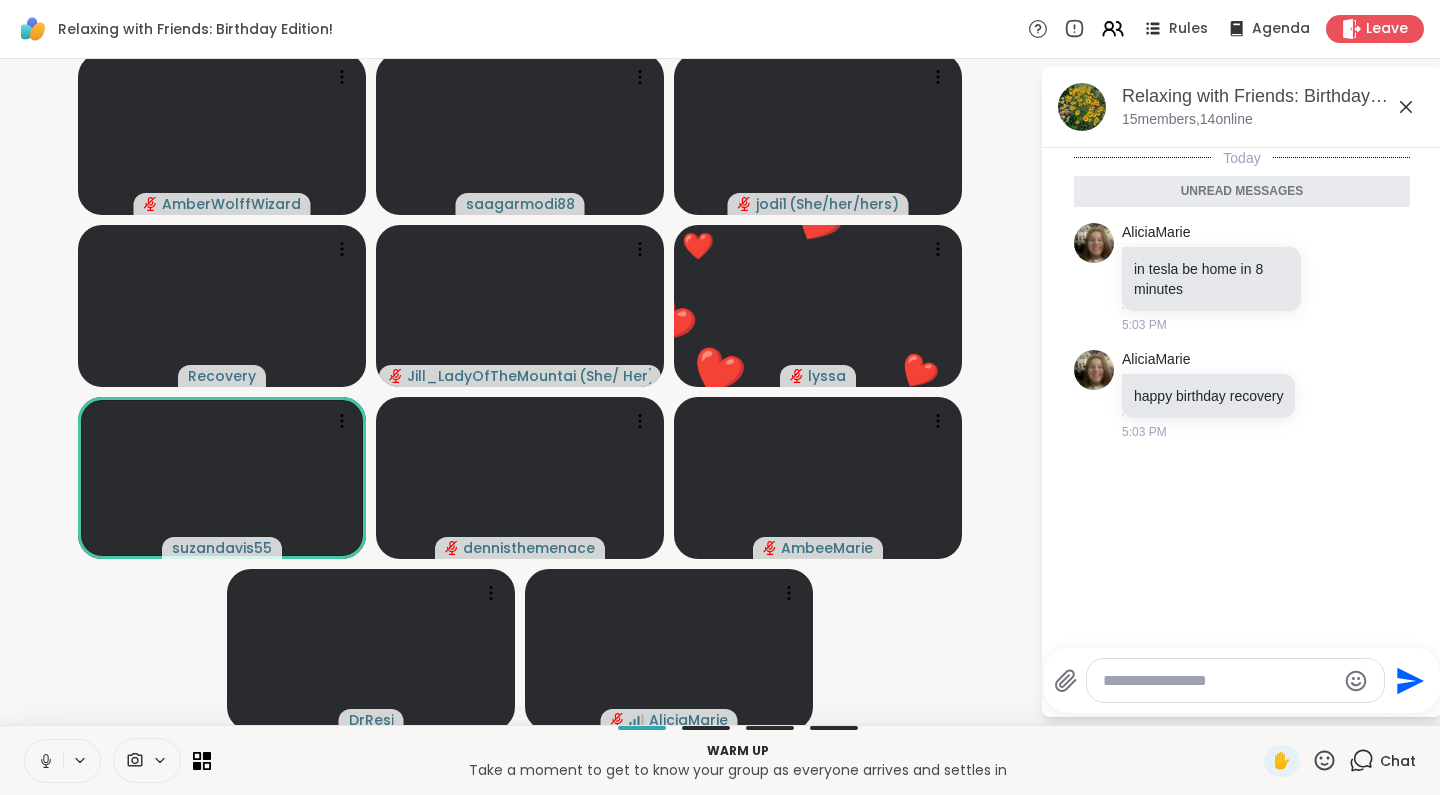 click 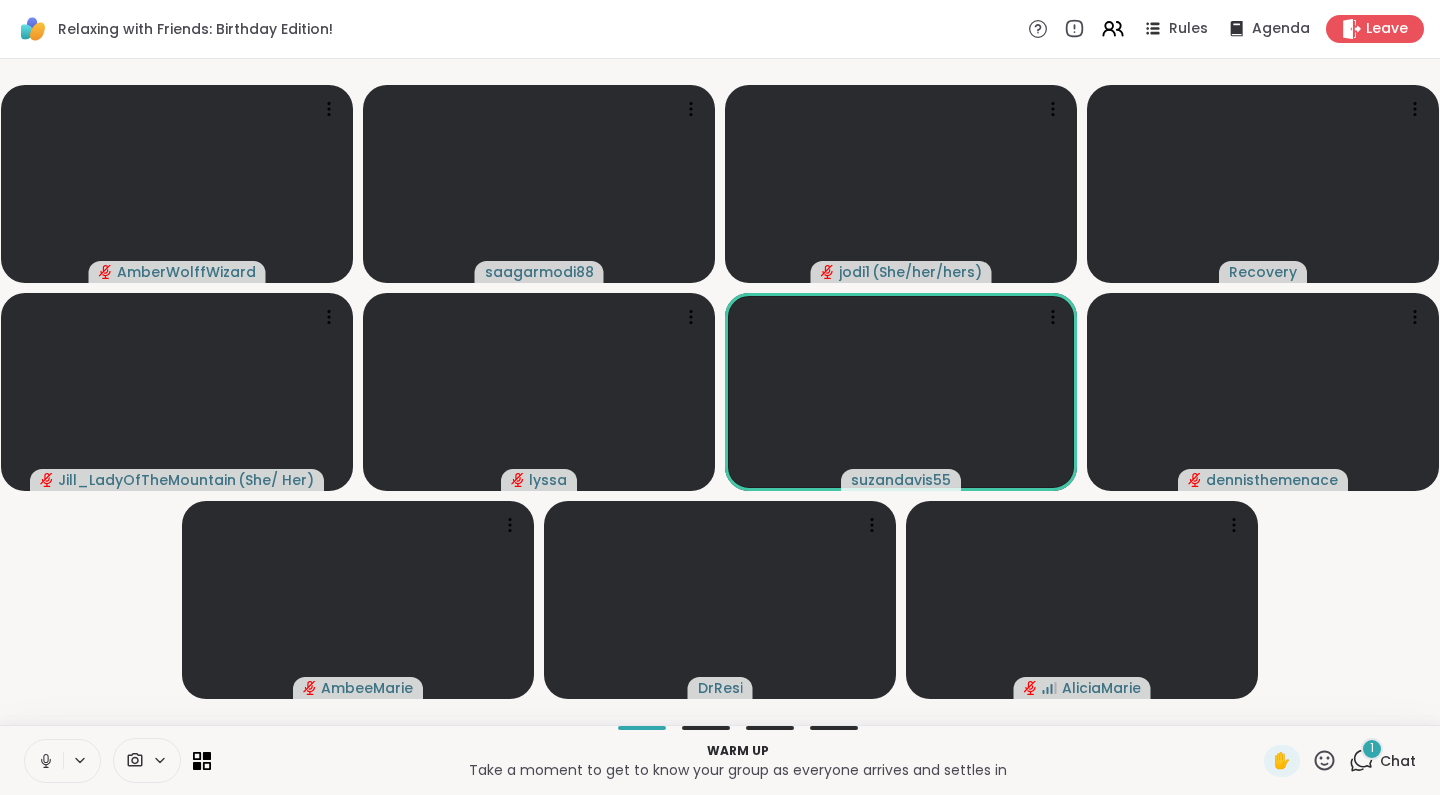 click on "Chat" at bounding box center [1398, 761] 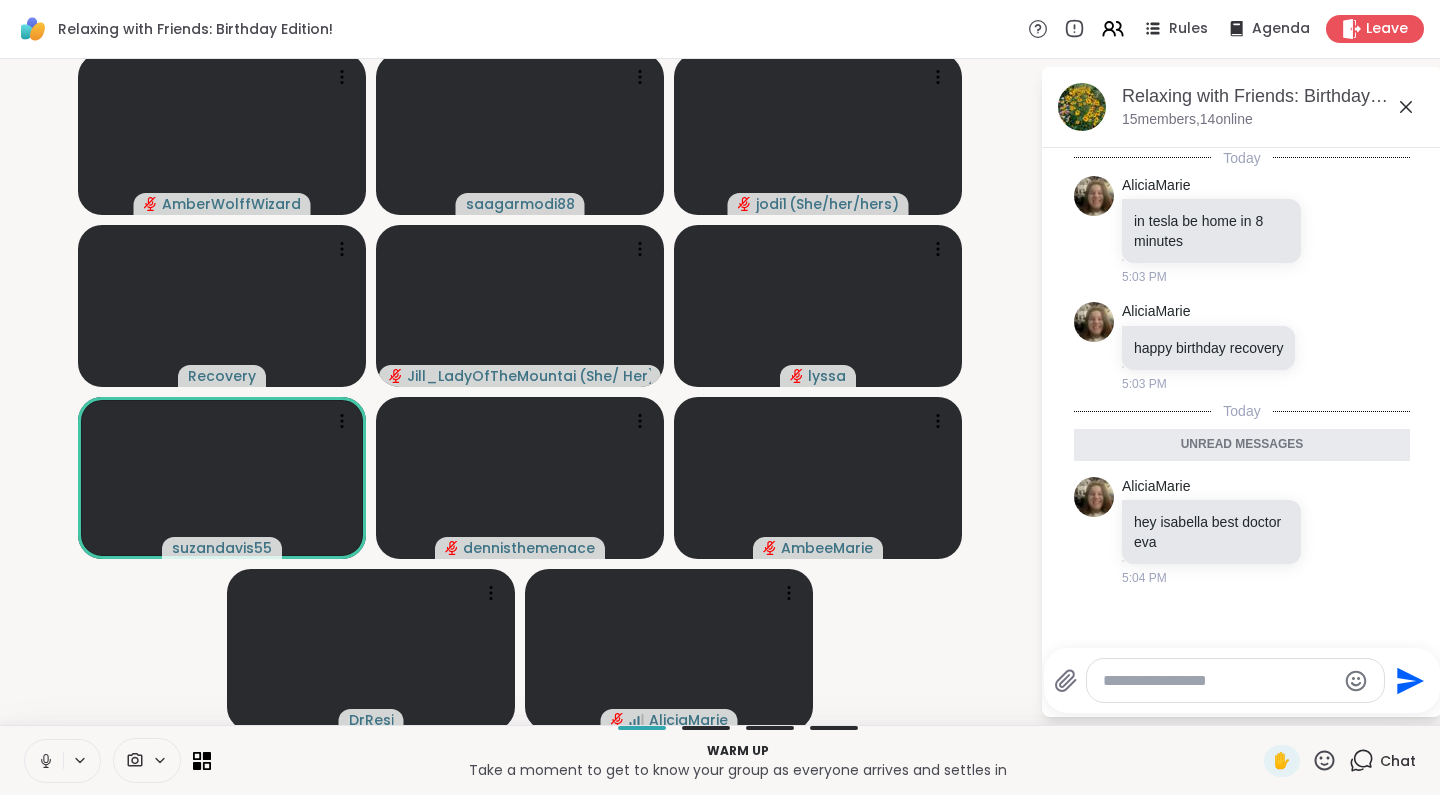click 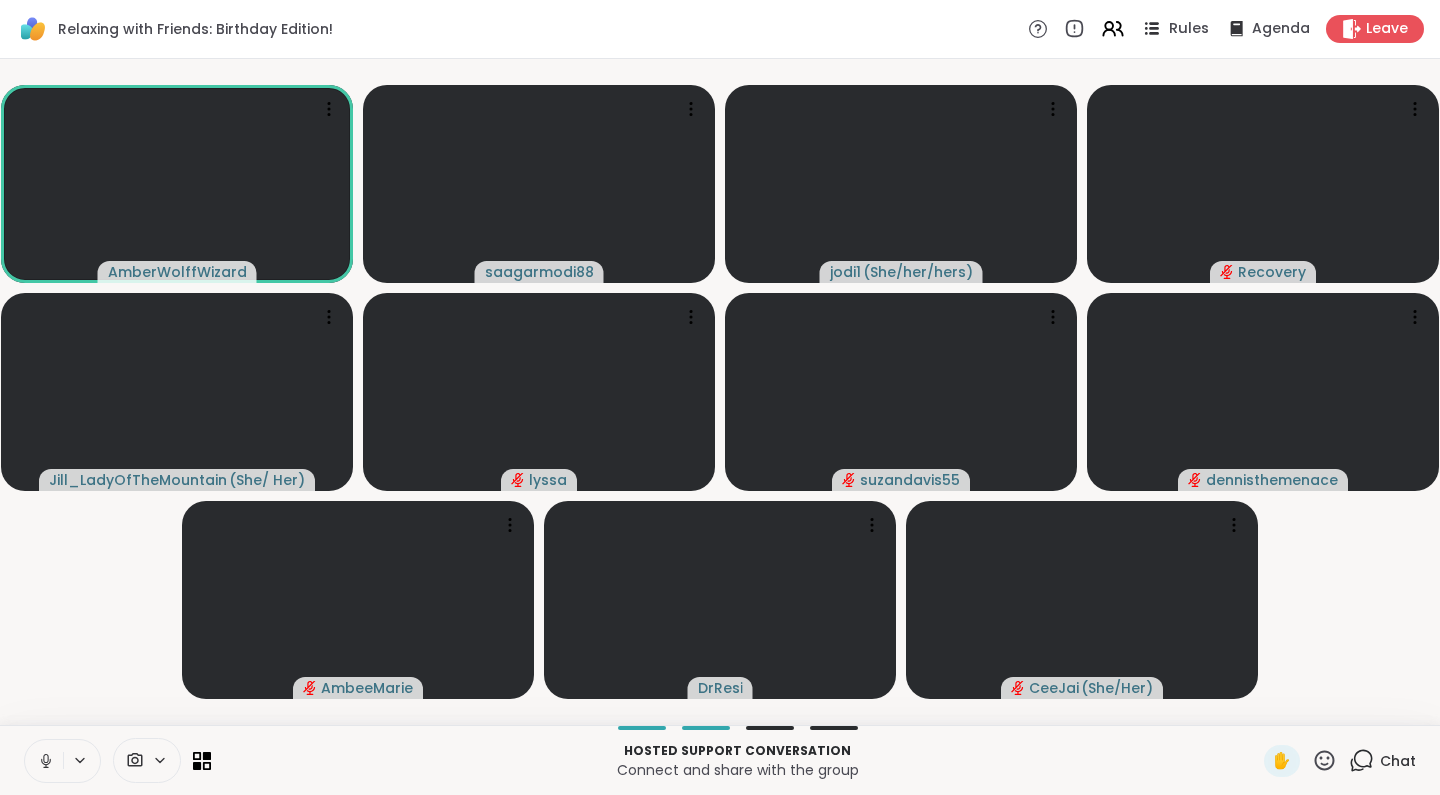 click on "Rules" at bounding box center [1189, 29] 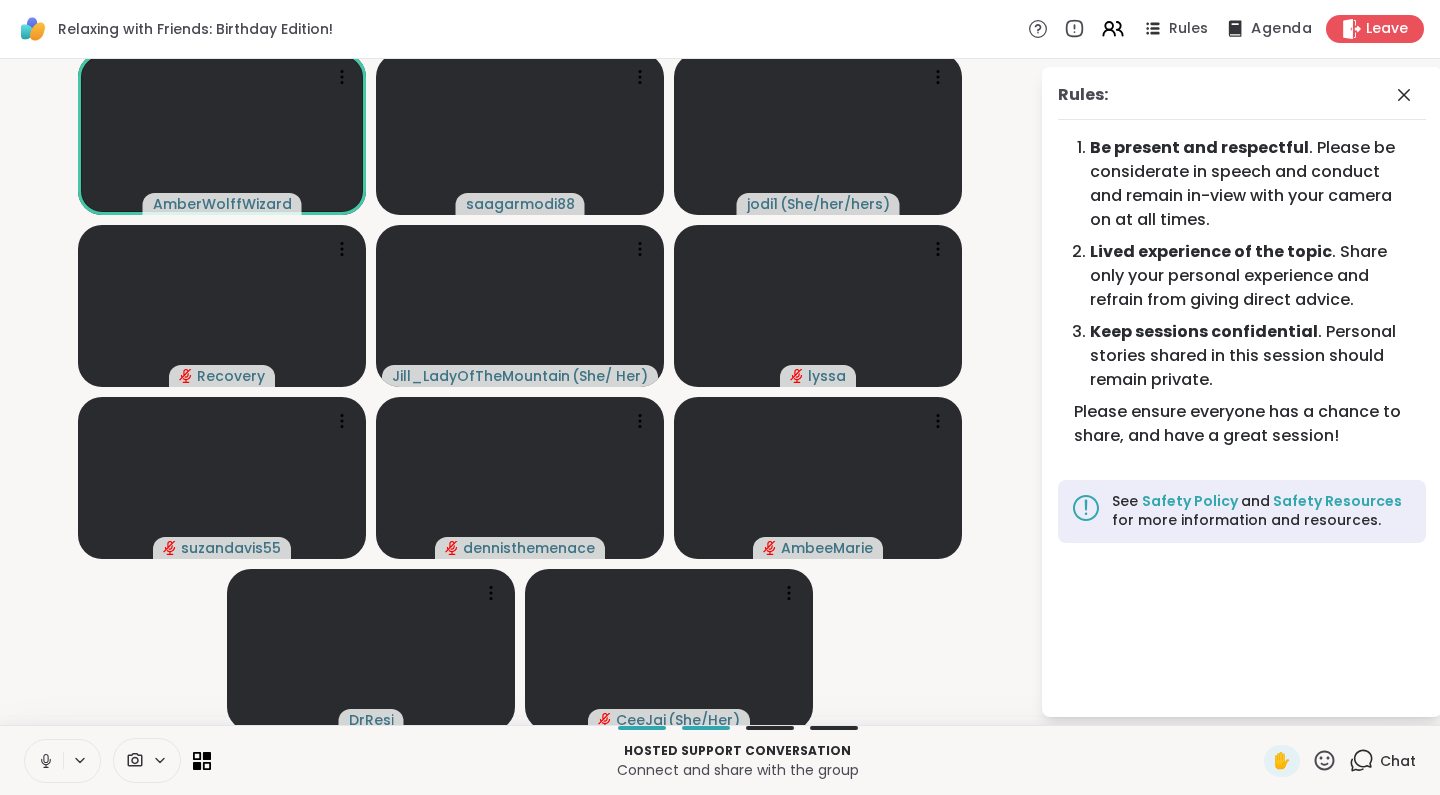 click on "Agenda" at bounding box center [1281, 29] 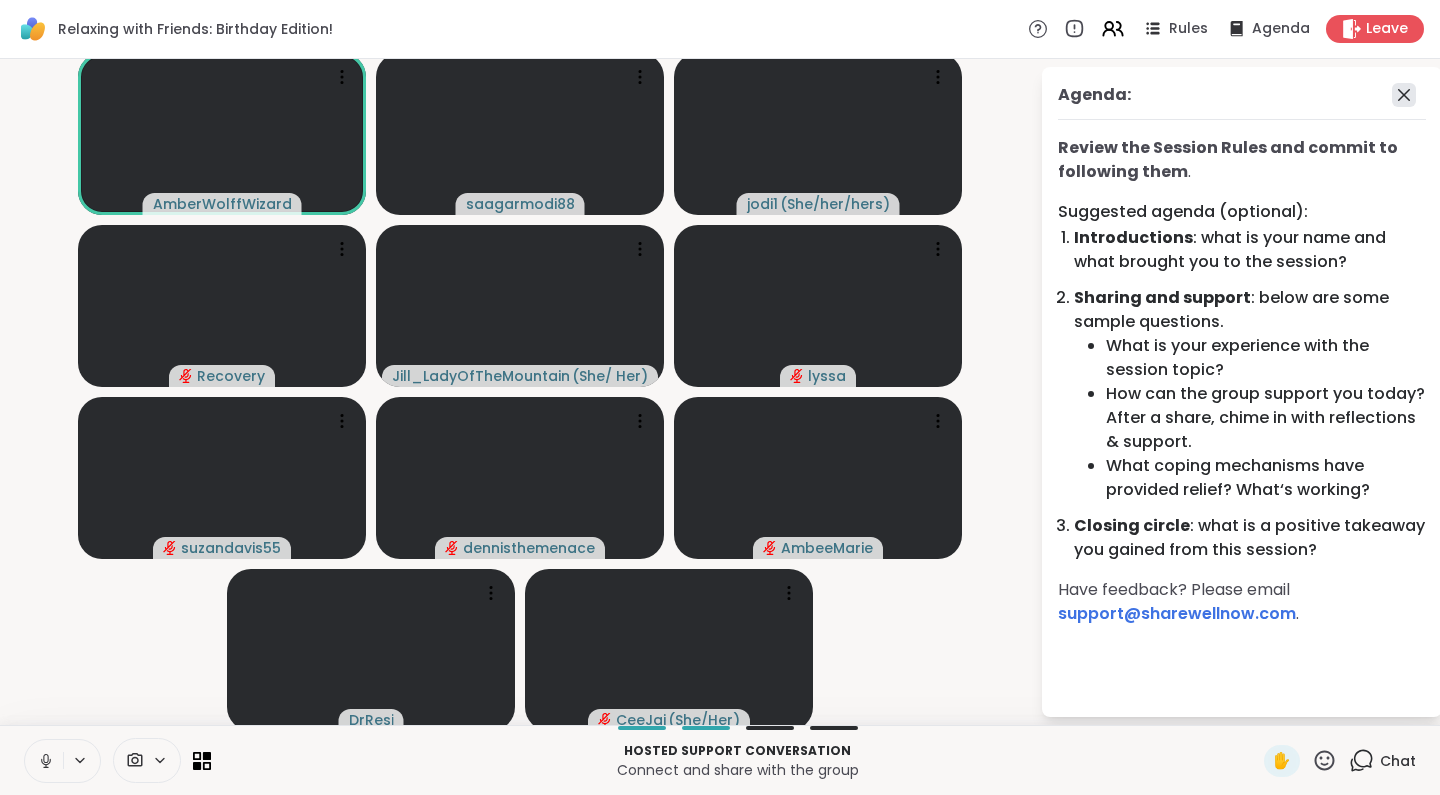 click 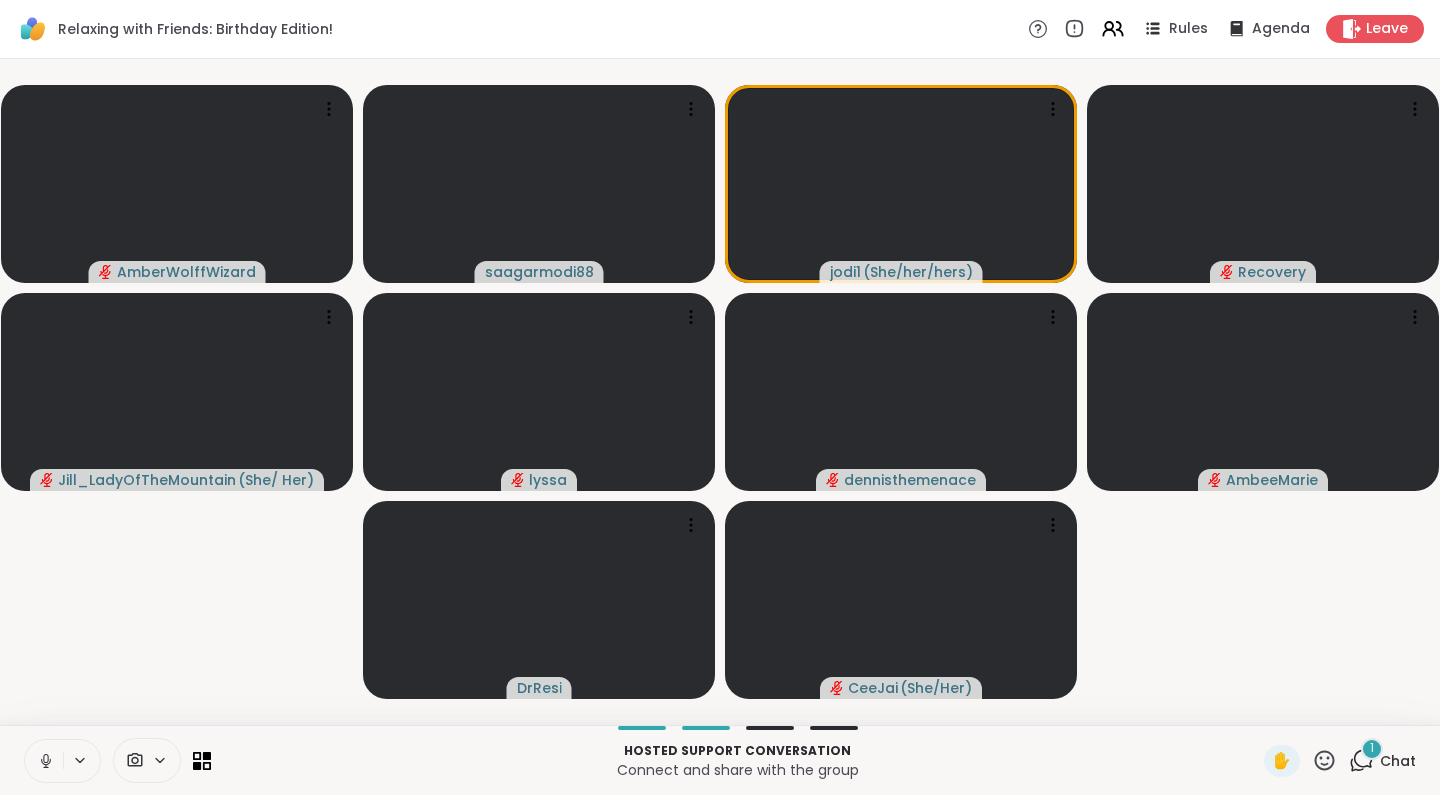 click on "Chat" at bounding box center [1398, 761] 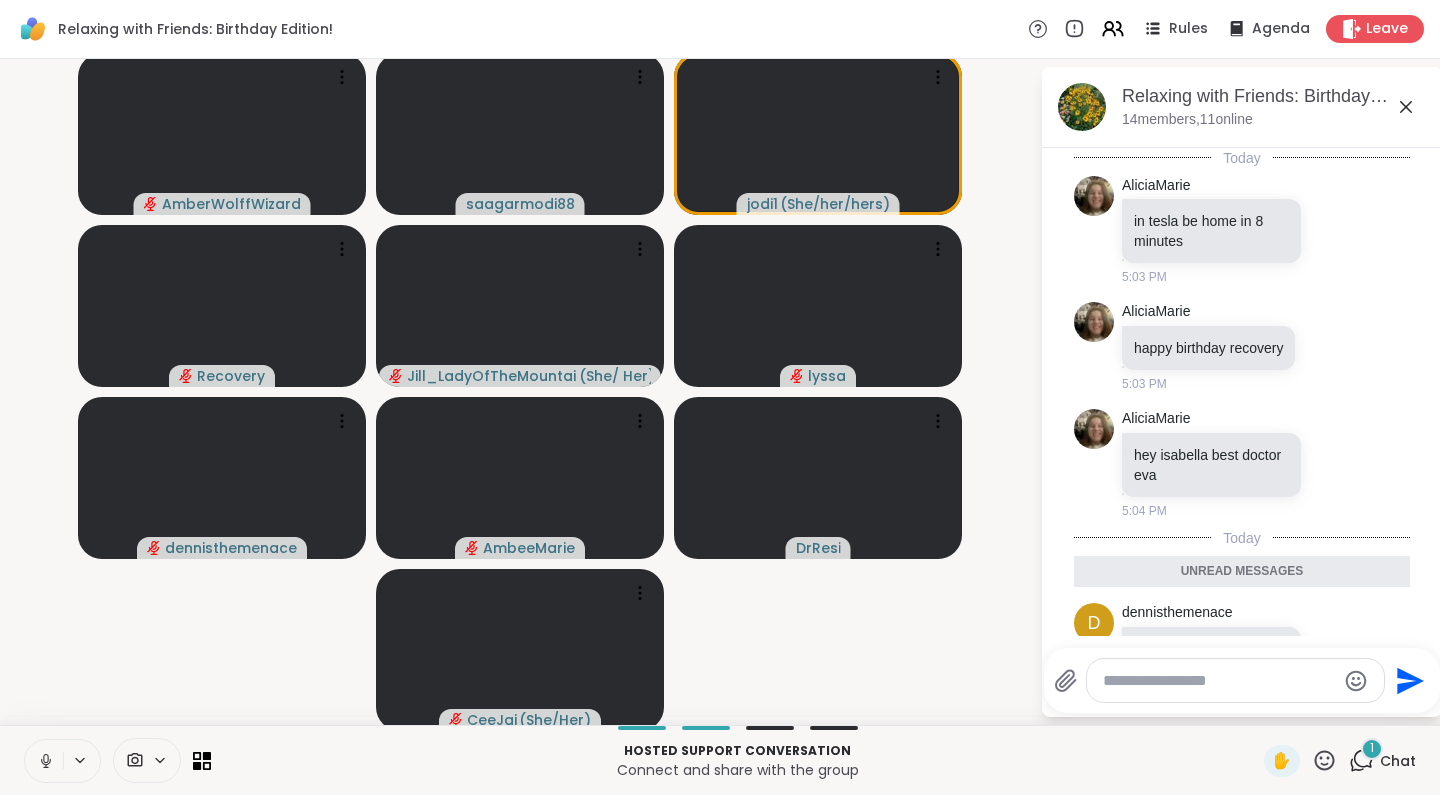 scroll, scrollTop: 747, scrollLeft: 0, axis: vertical 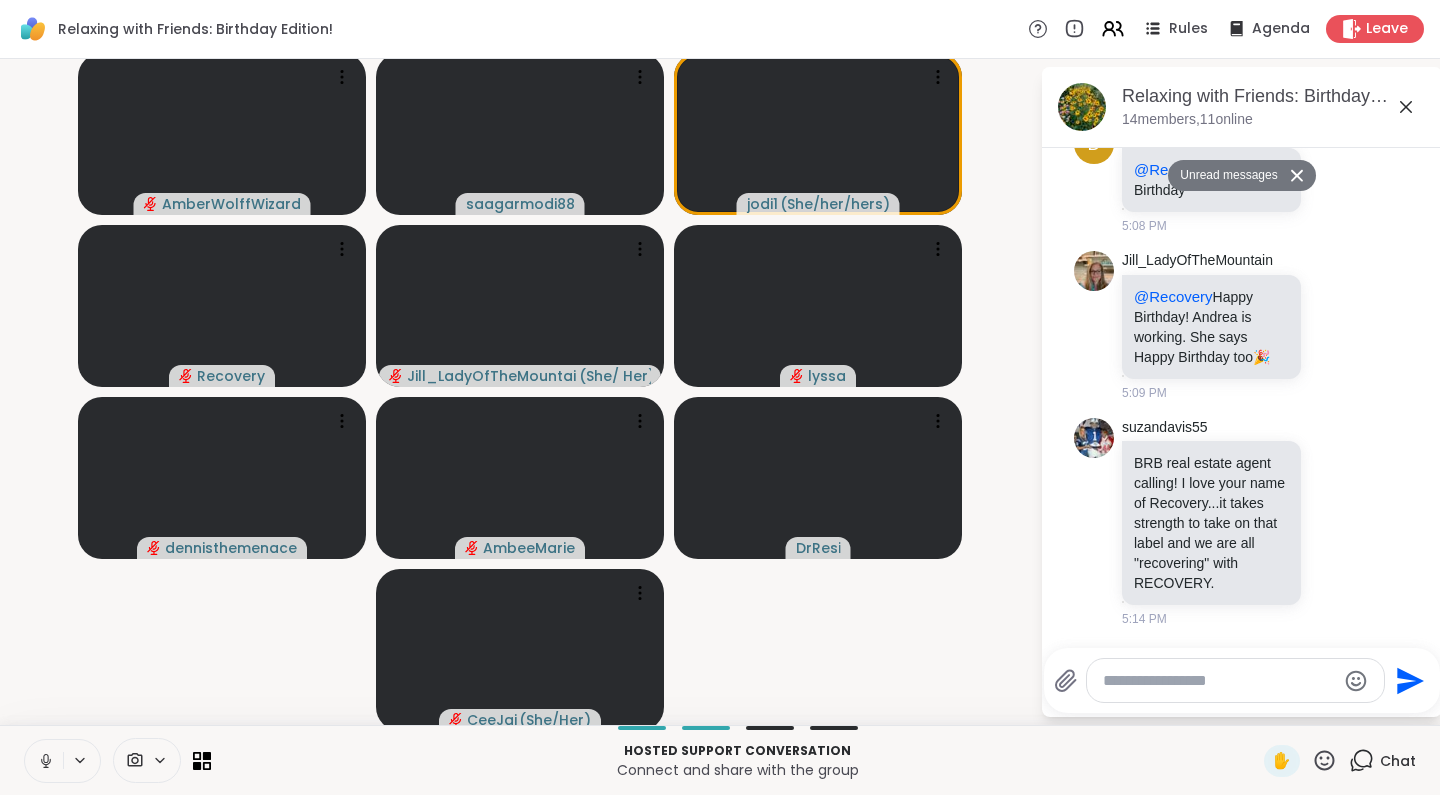 click 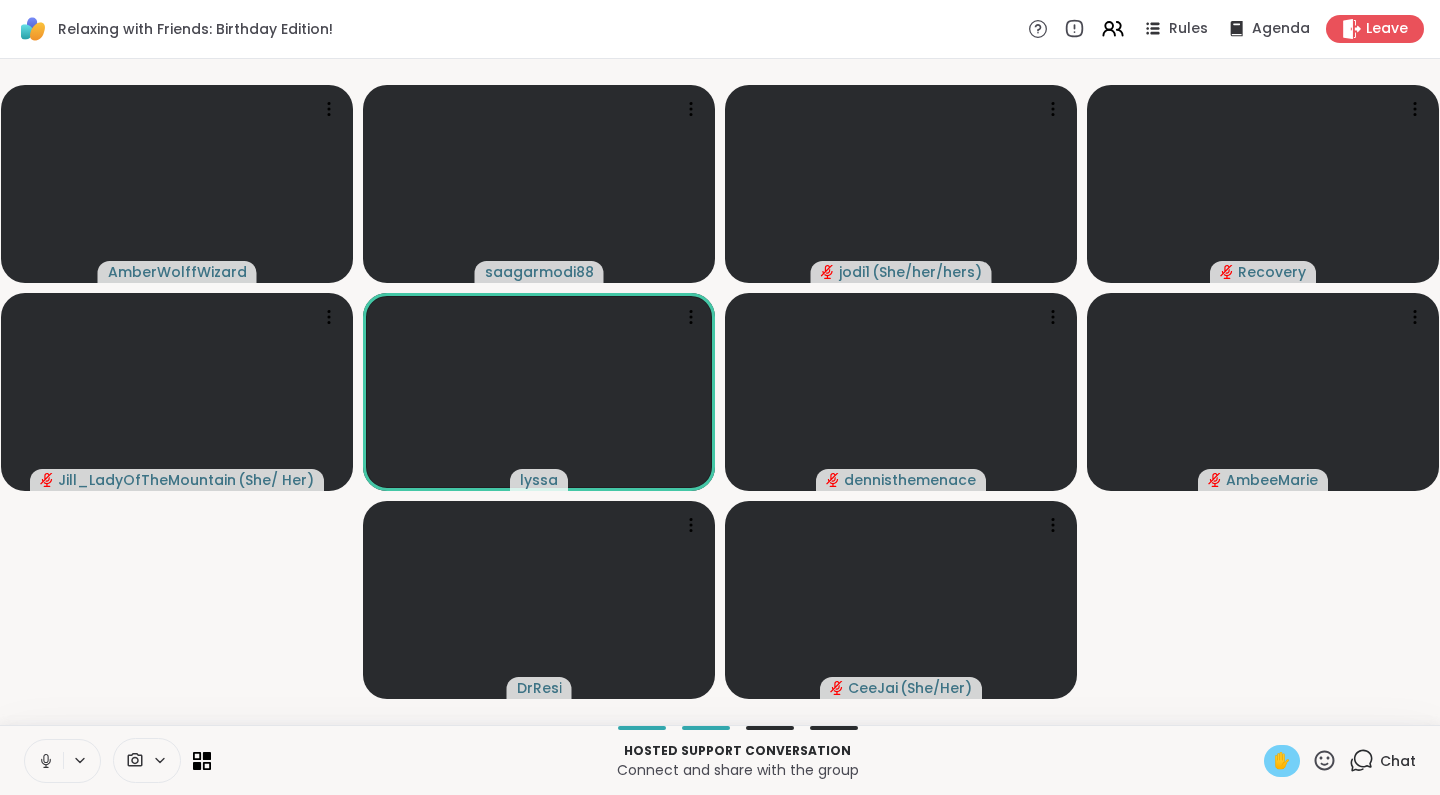 click on "✋" at bounding box center [1282, 761] 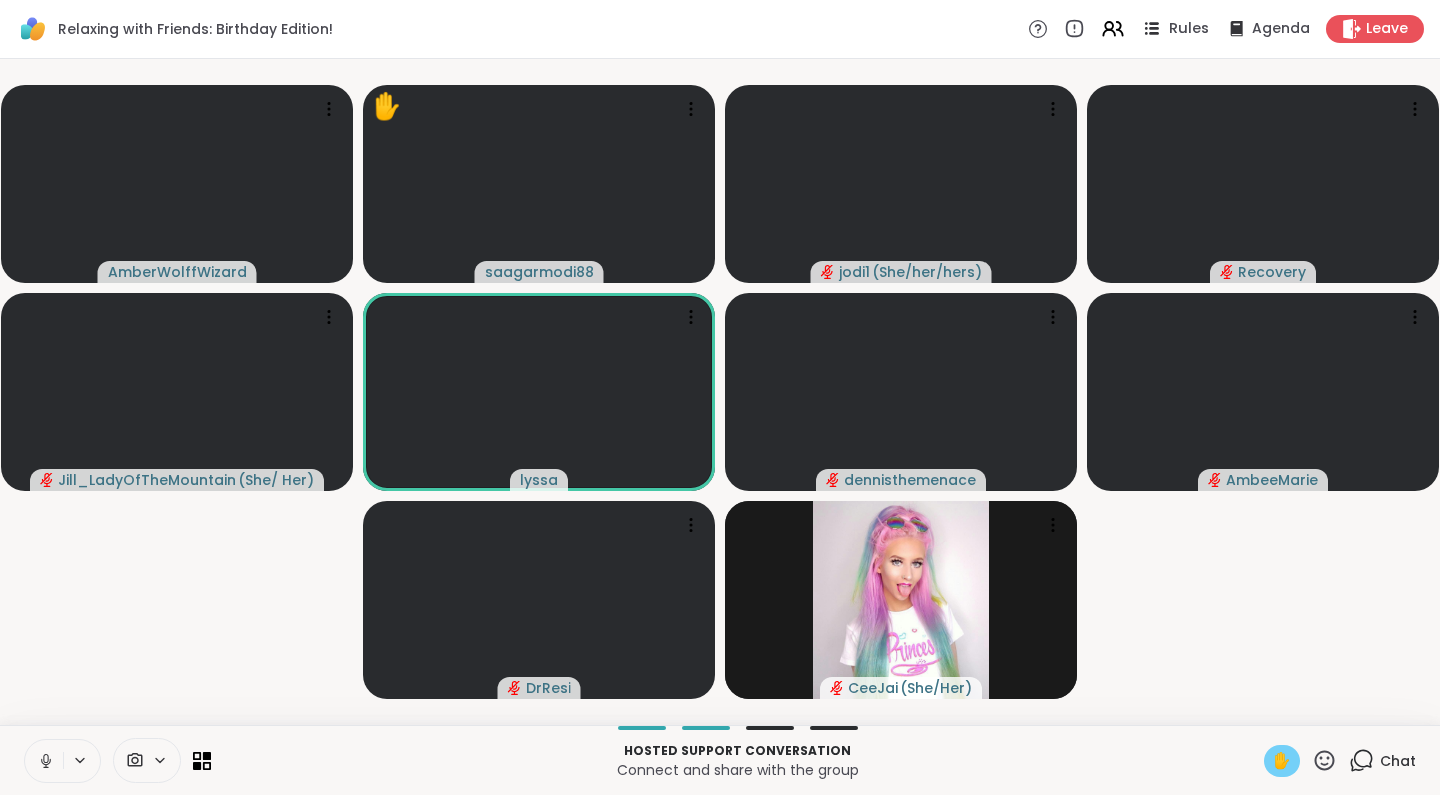 click on "Rules" at bounding box center (1189, 29) 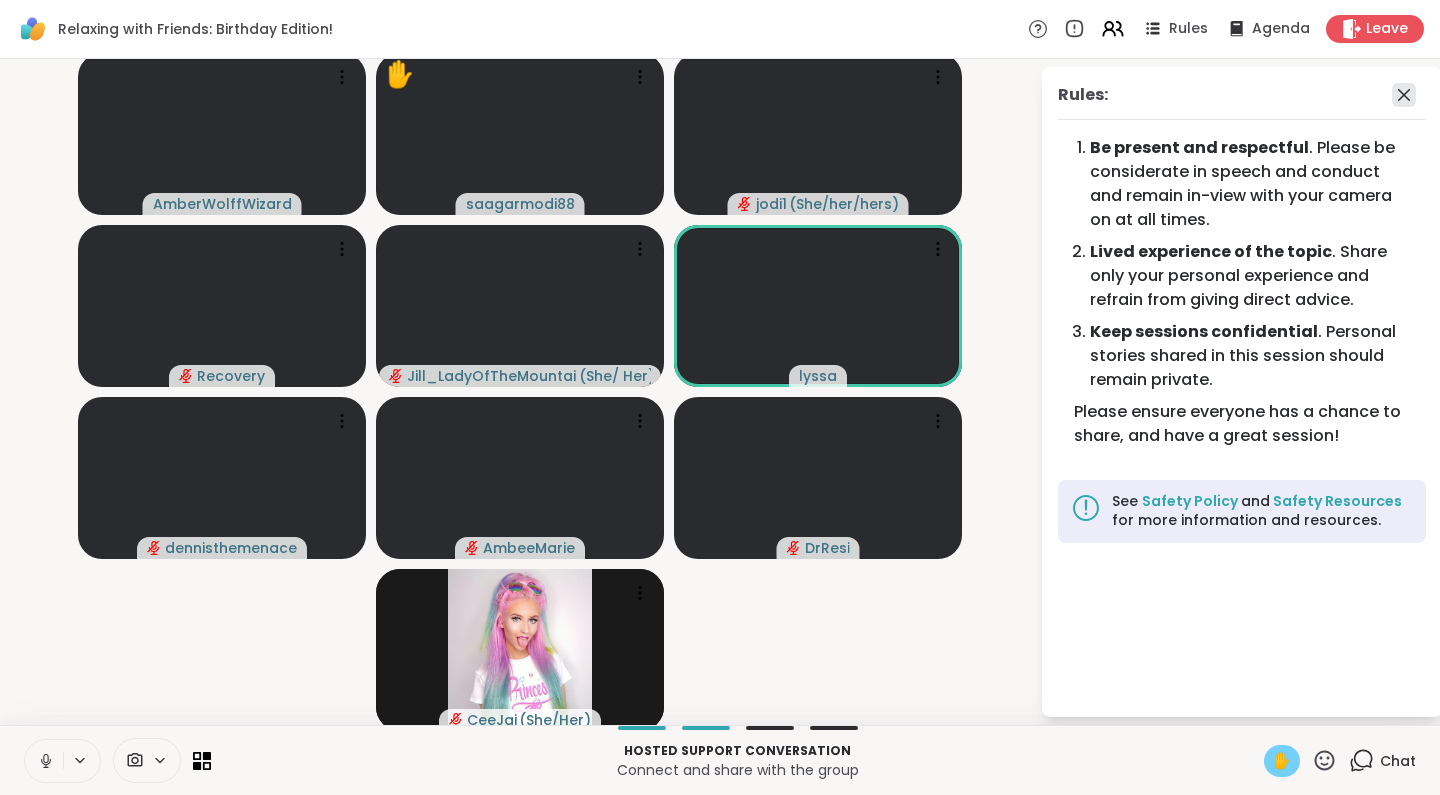 click 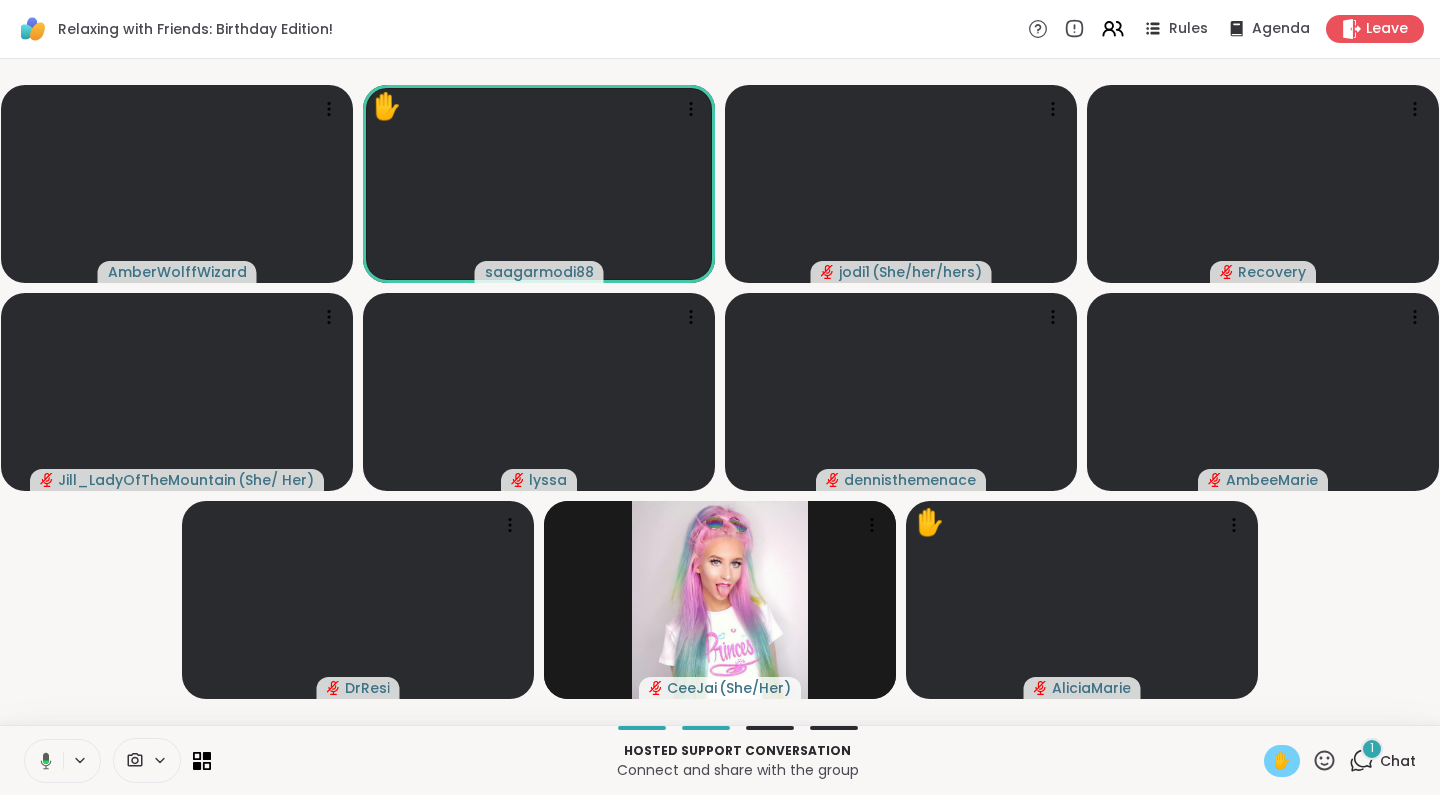 click 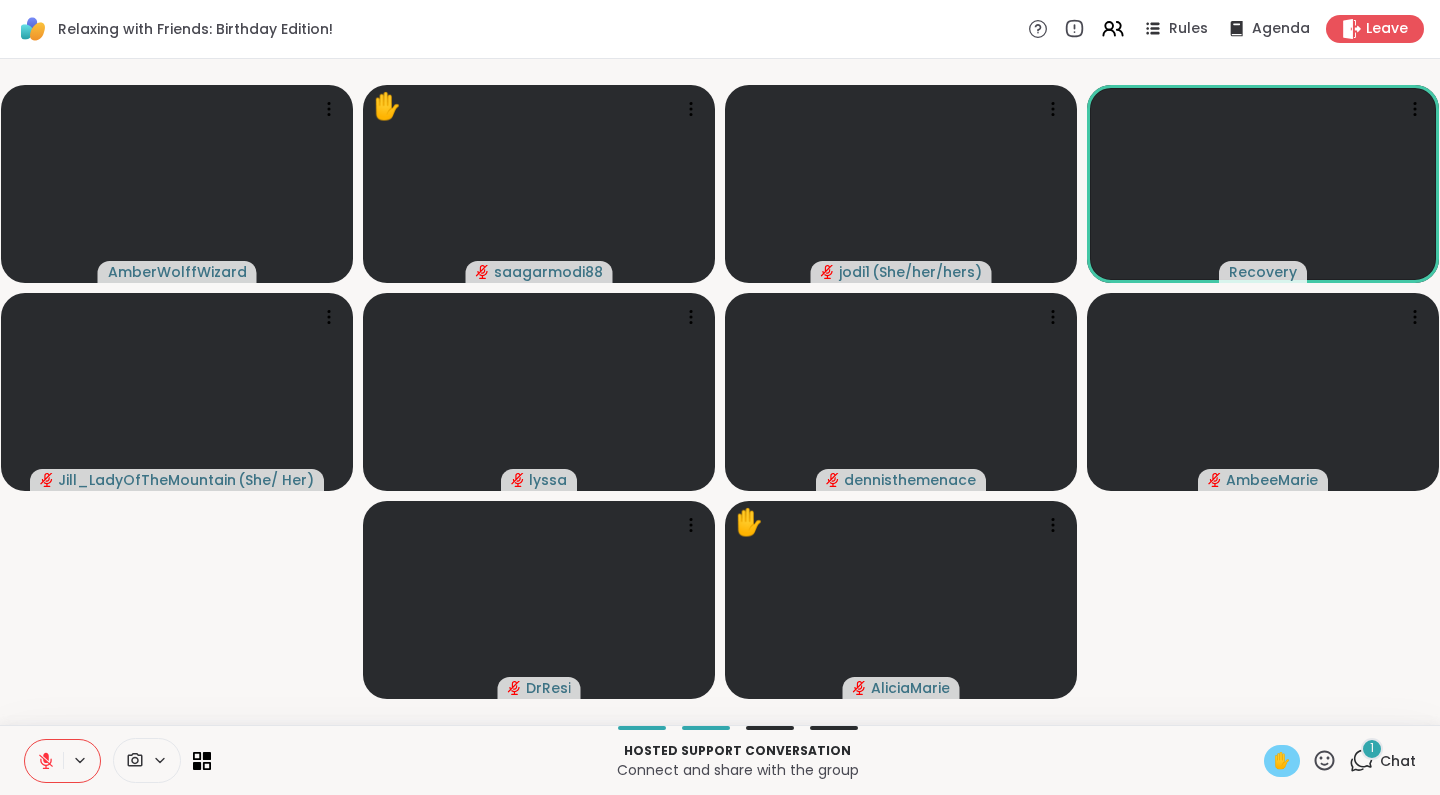 click on "✋" at bounding box center (1282, 761) 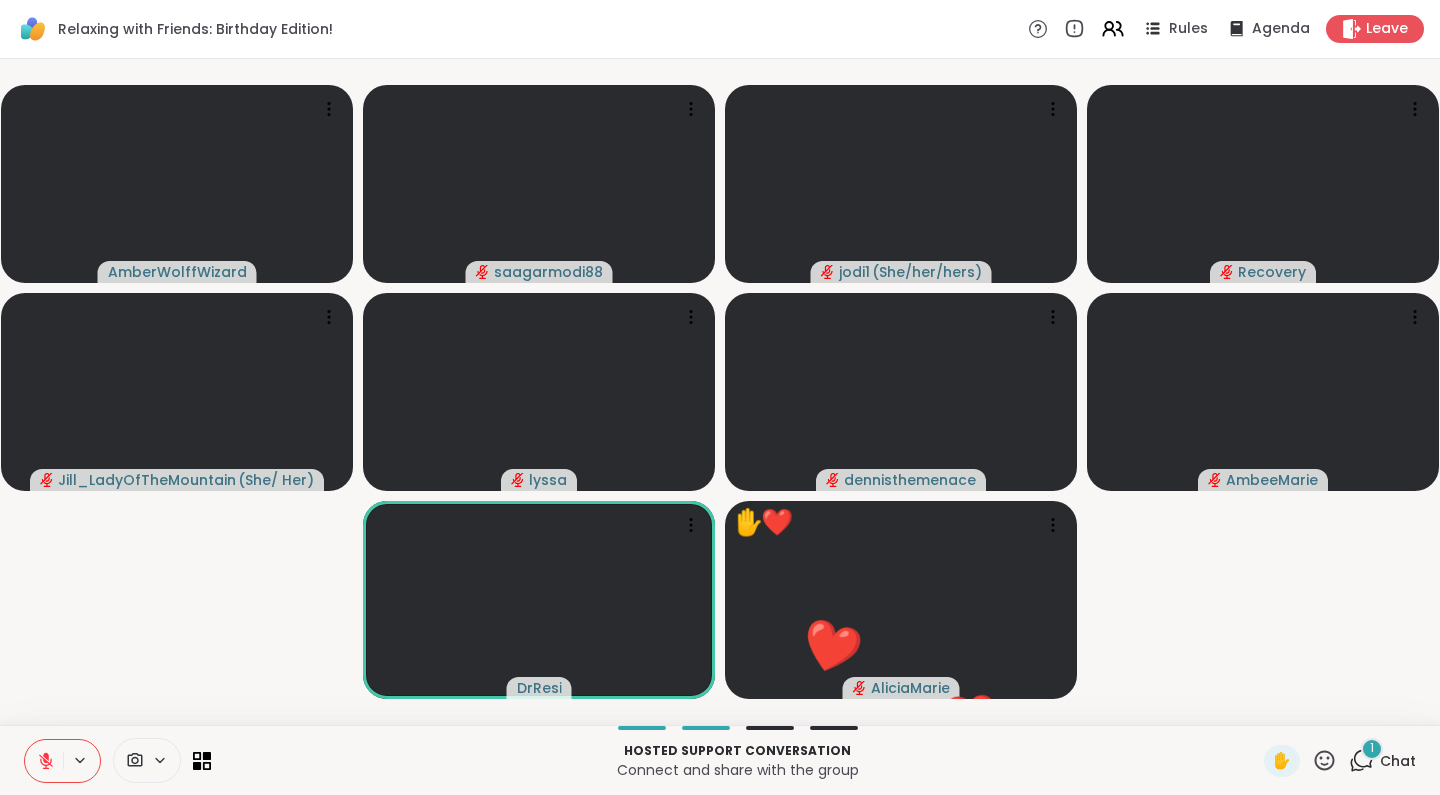 click 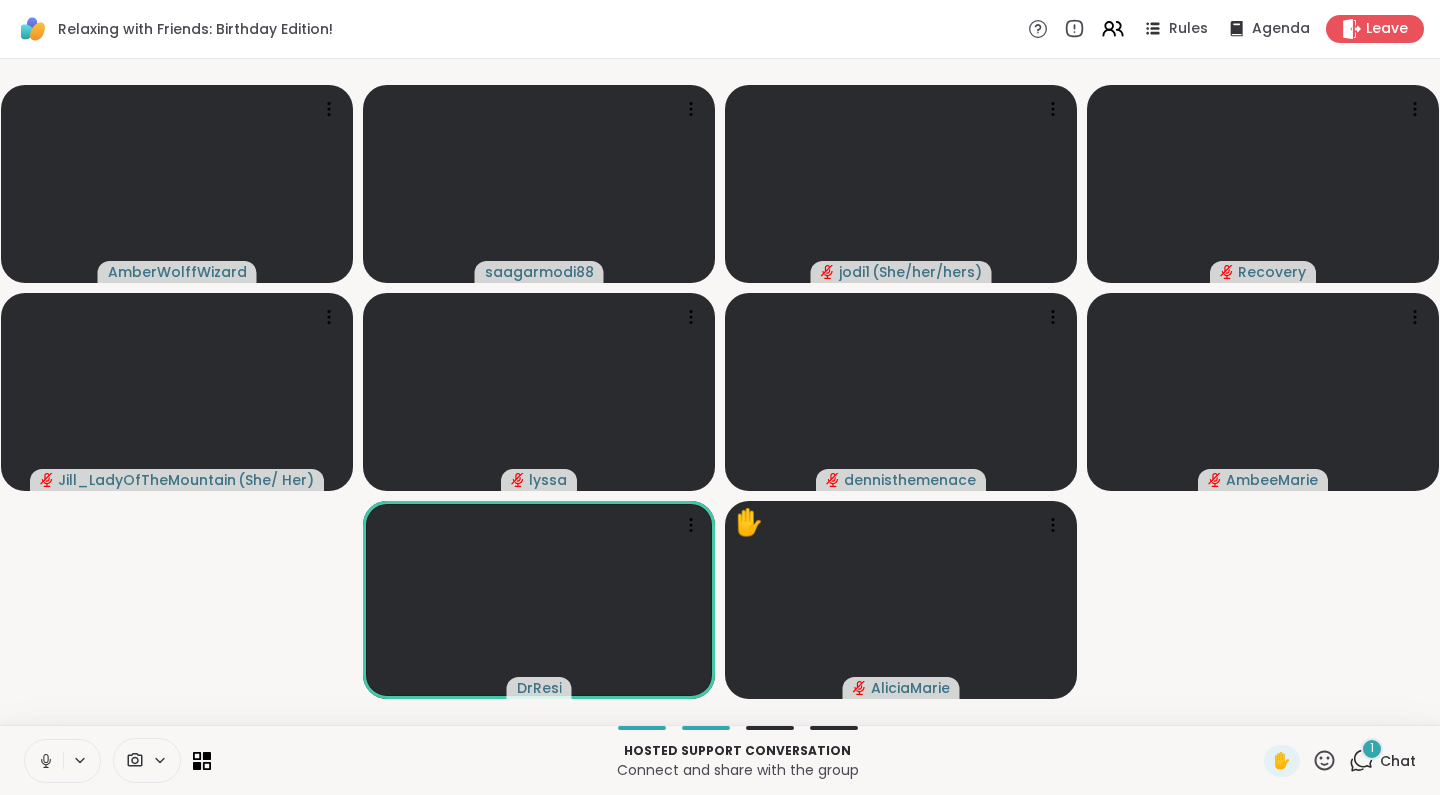 click at bounding box center [44, 761] 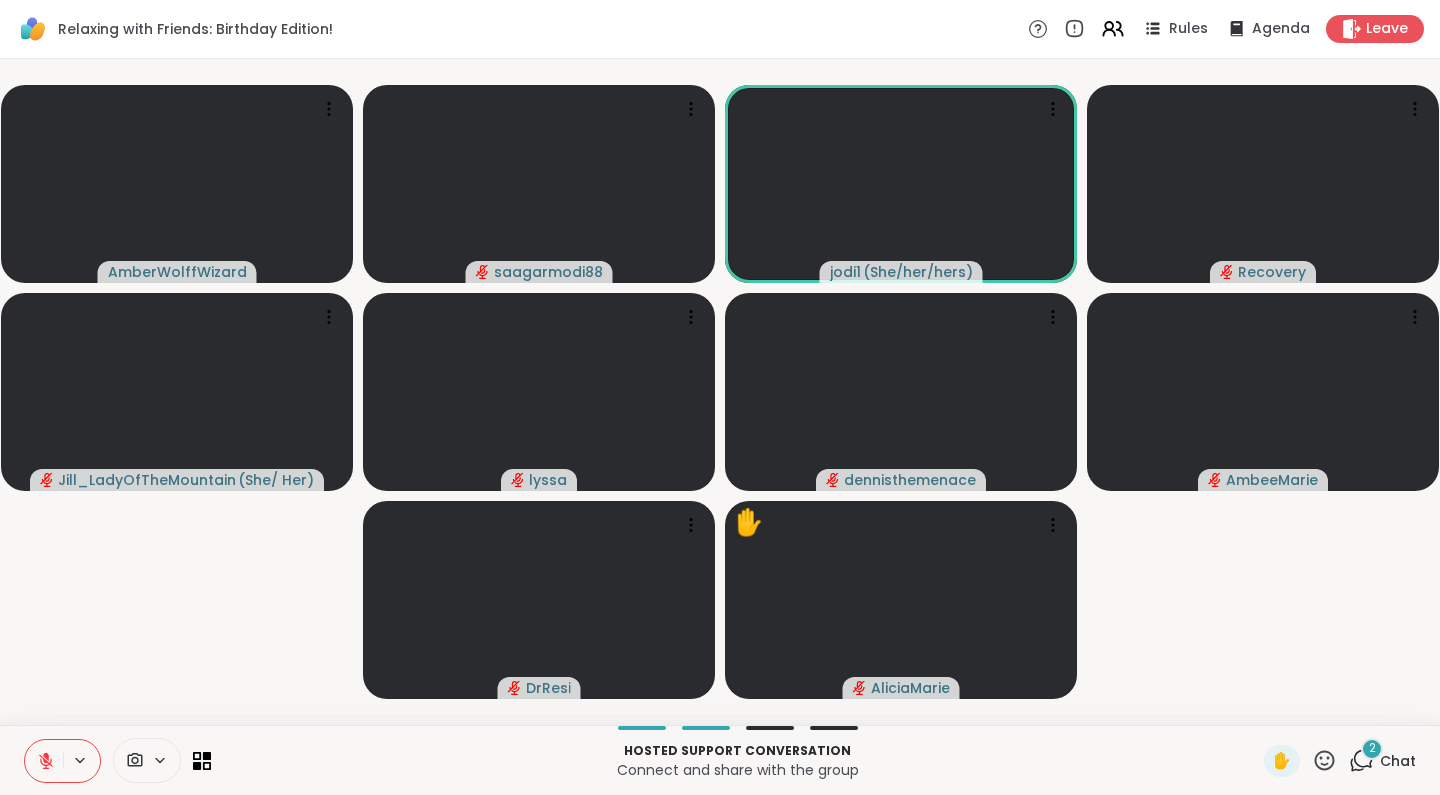 click on "Chat" at bounding box center [1398, 761] 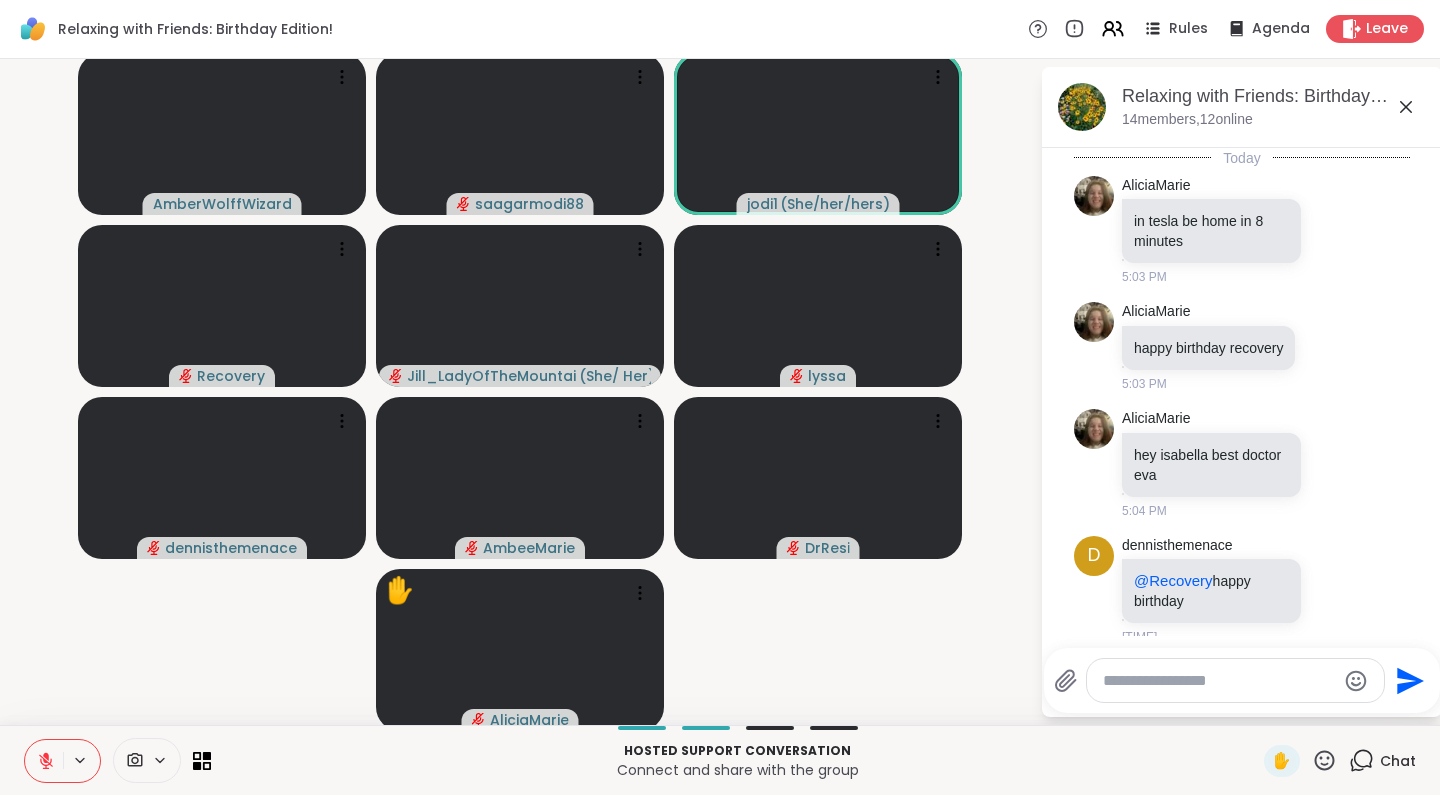 scroll, scrollTop: 1039, scrollLeft: 0, axis: vertical 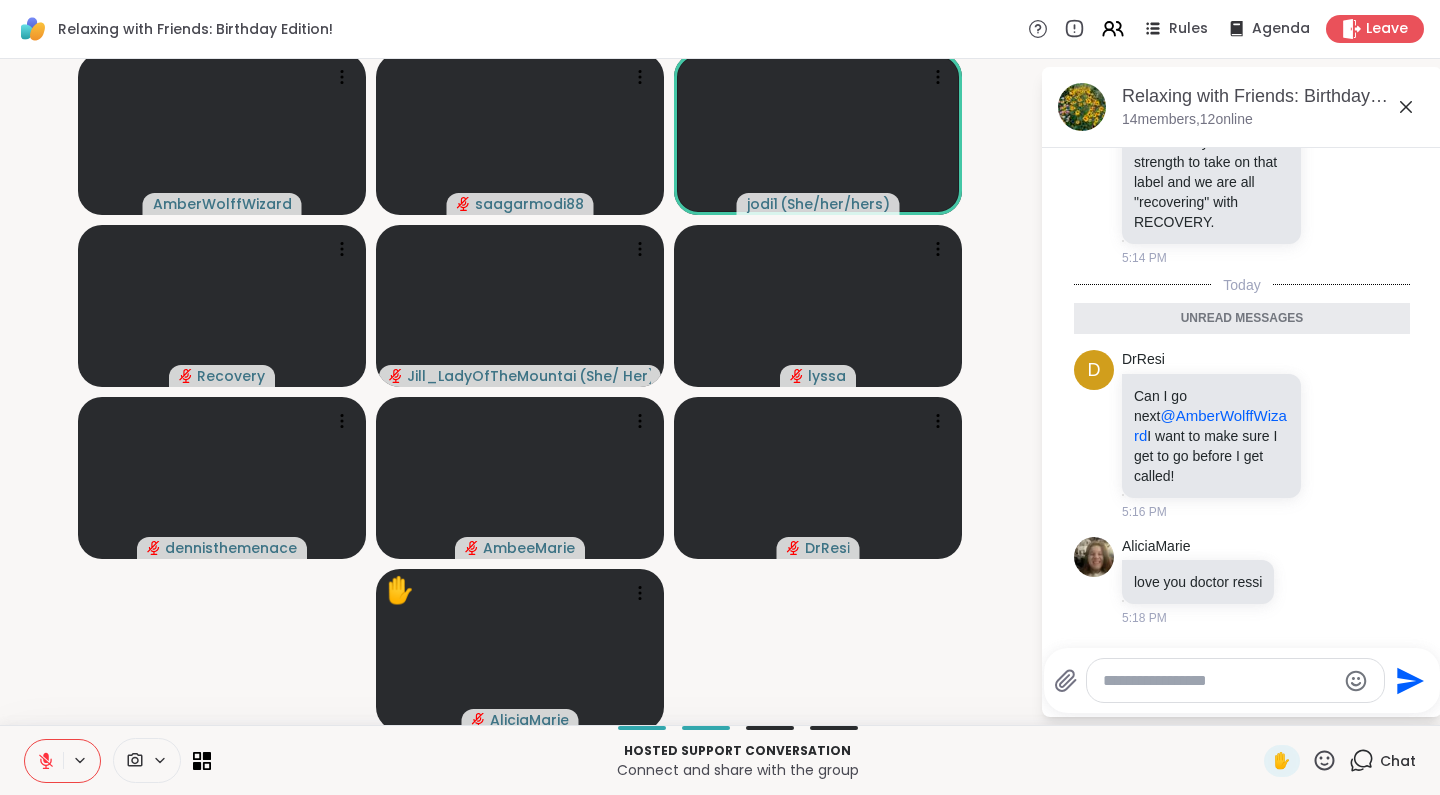 click 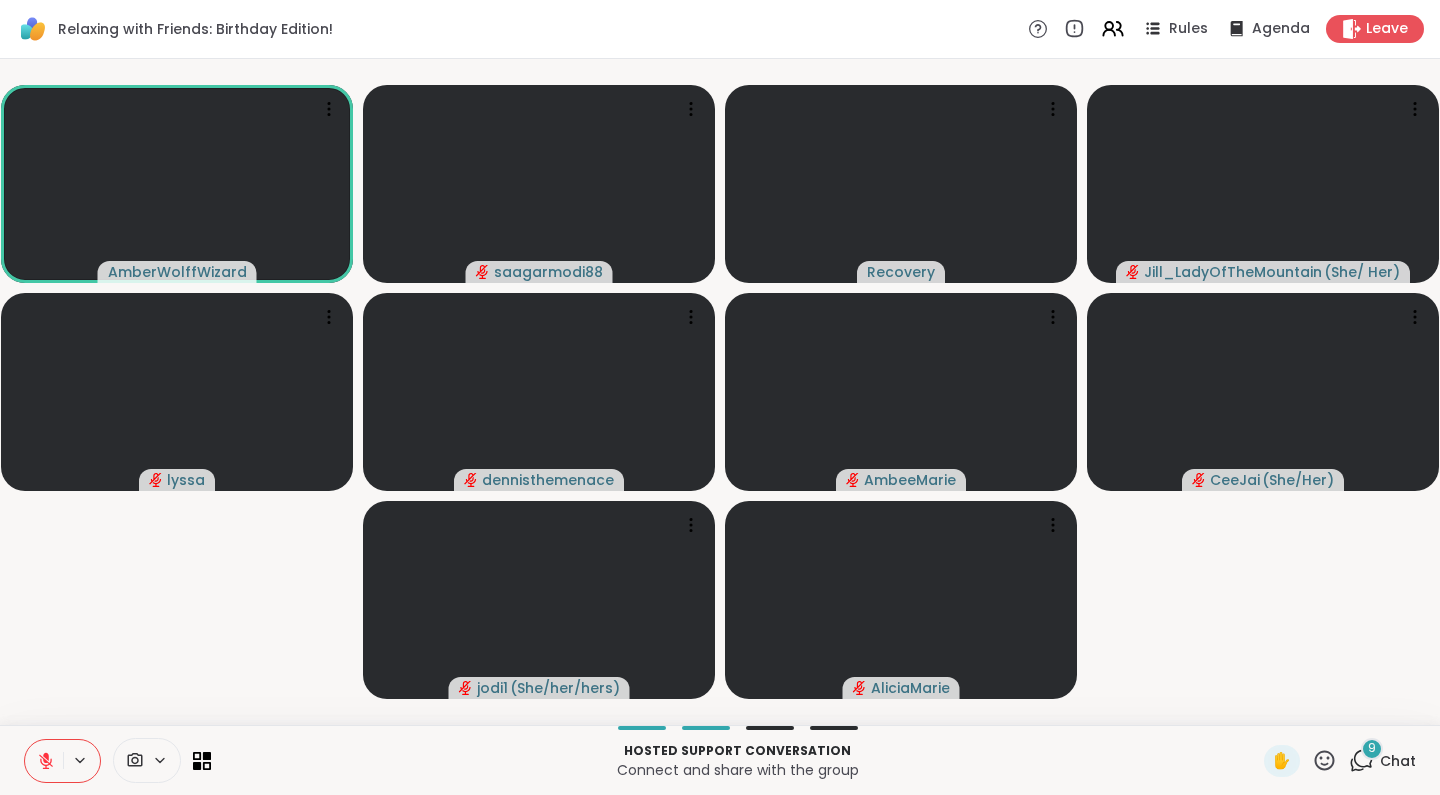 click on "9" at bounding box center [1372, 749] 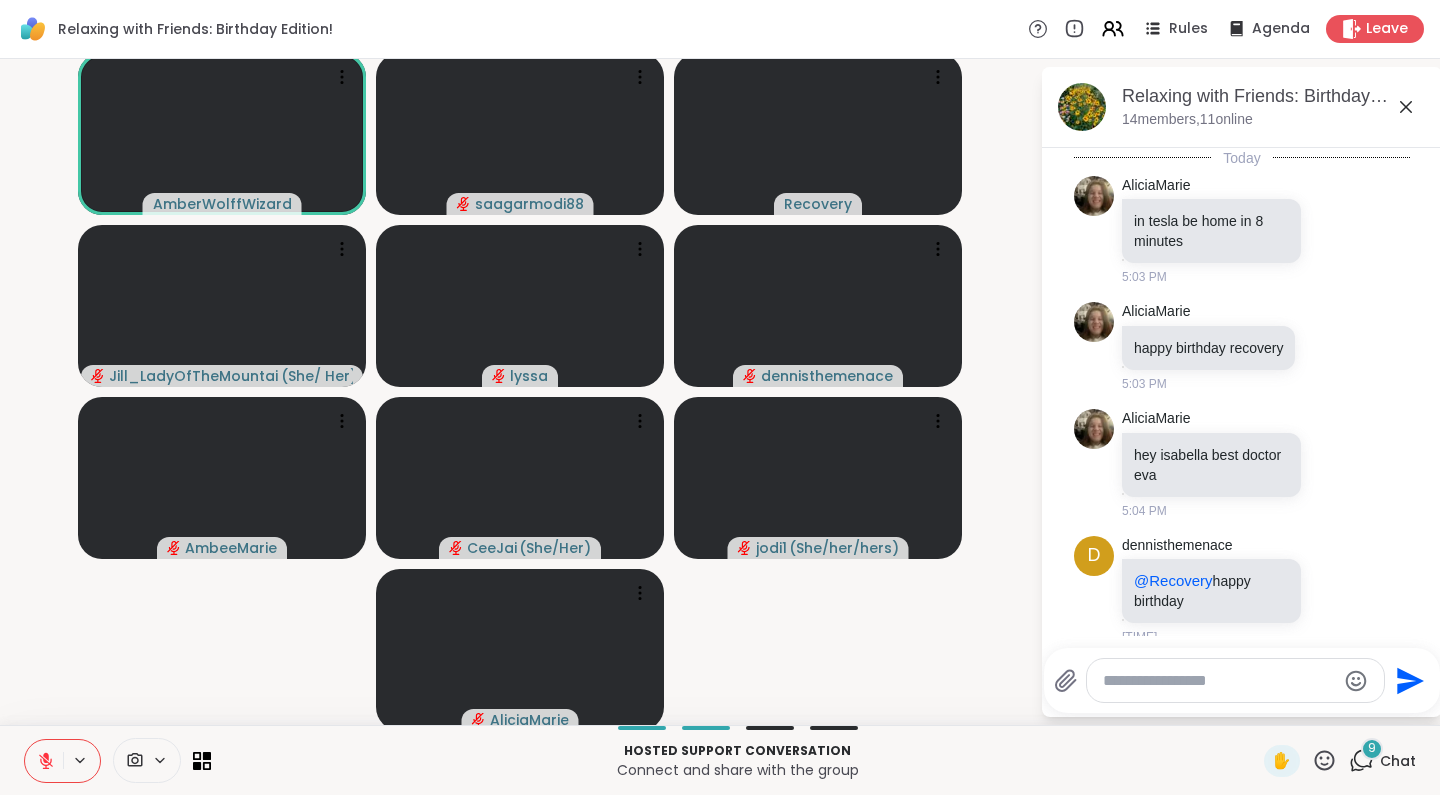 scroll, scrollTop: 2101, scrollLeft: 0, axis: vertical 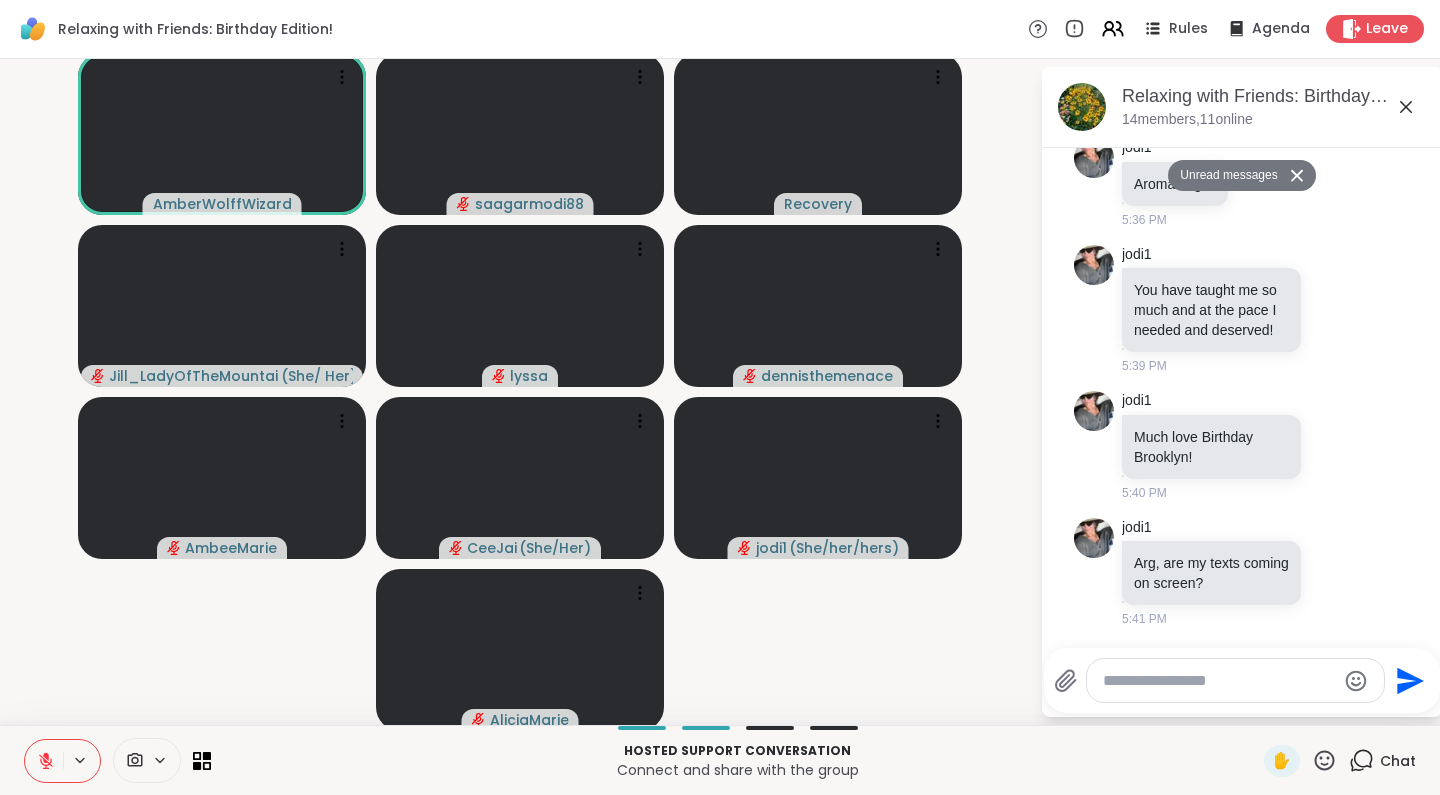 click 